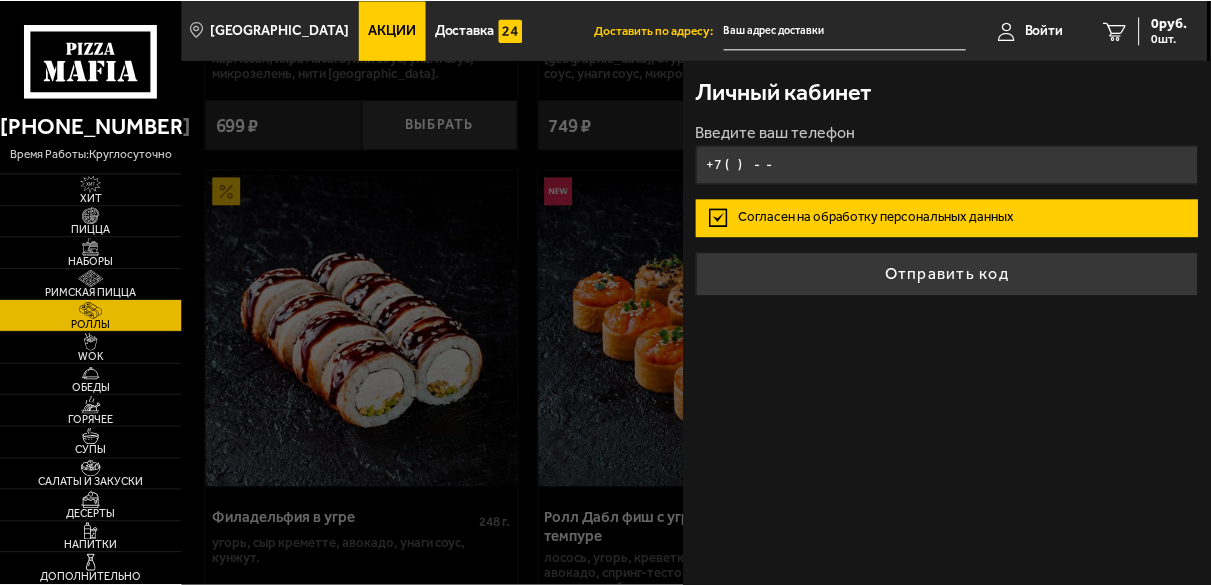 scroll, scrollTop: 1037, scrollLeft: 0, axis: vertical 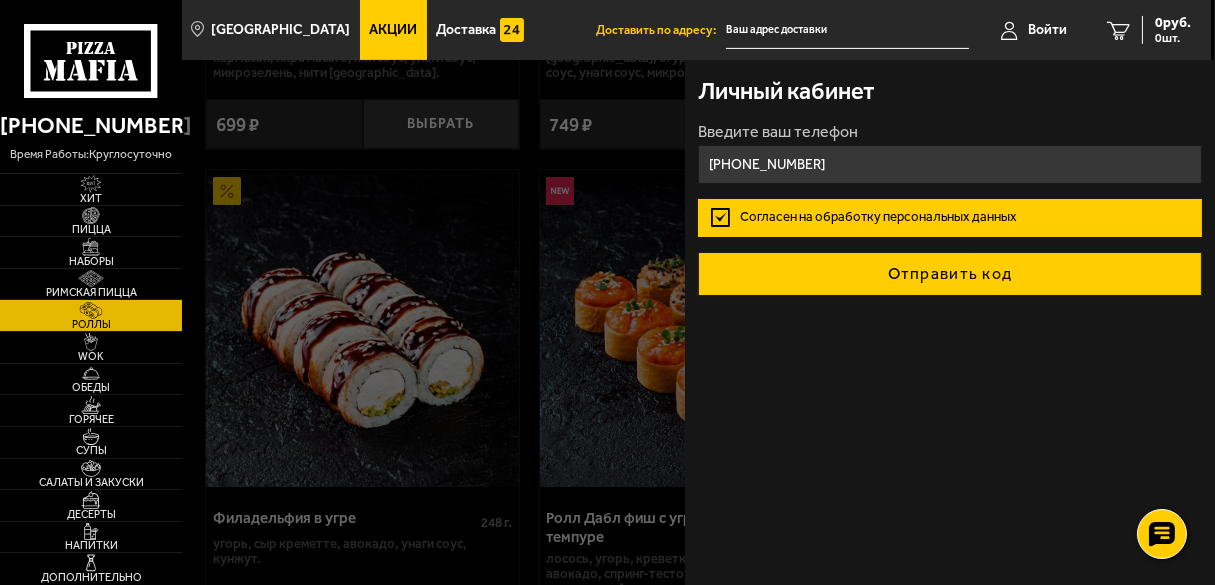 type on "[PHONE_NUMBER]" 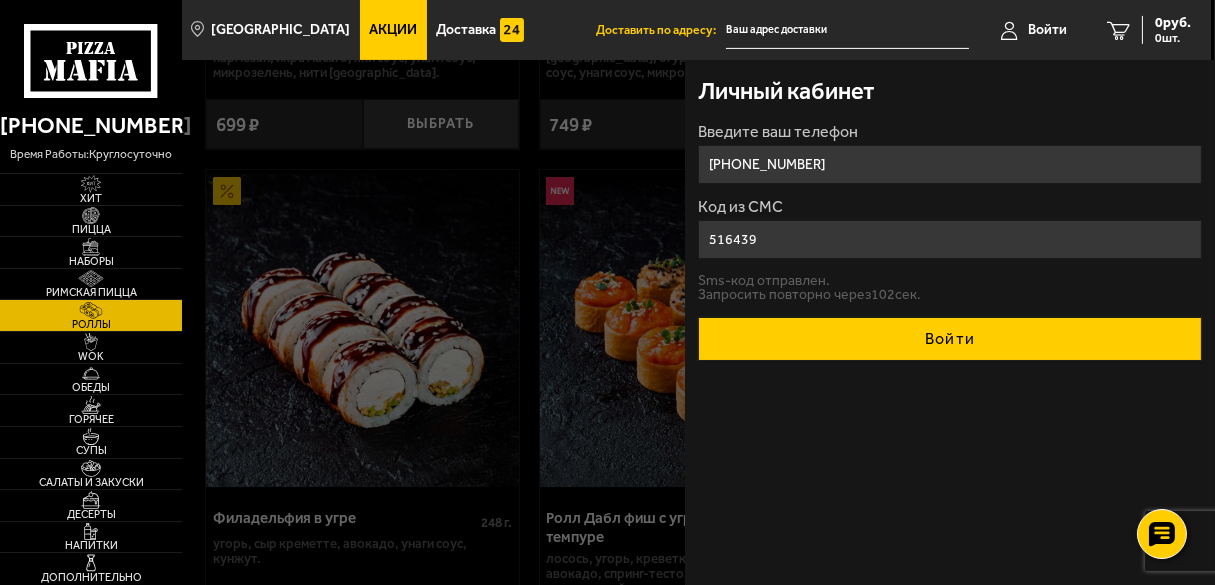 type on "516439" 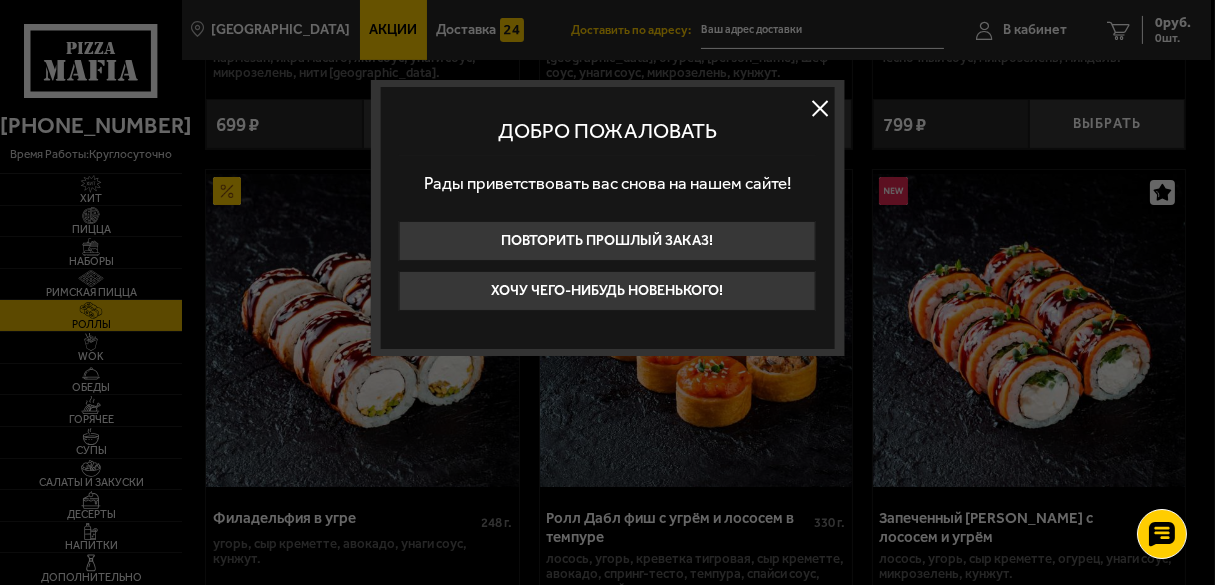 click at bounding box center [820, 108] 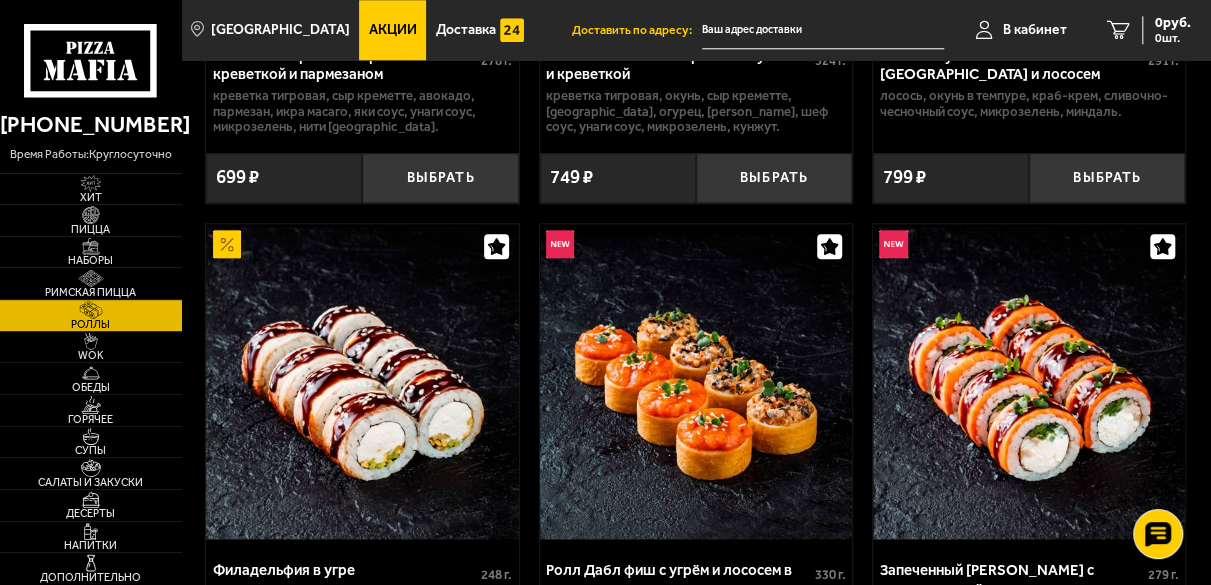 scroll, scrollTop: 741, scrollLeft: 0, axis: vertical 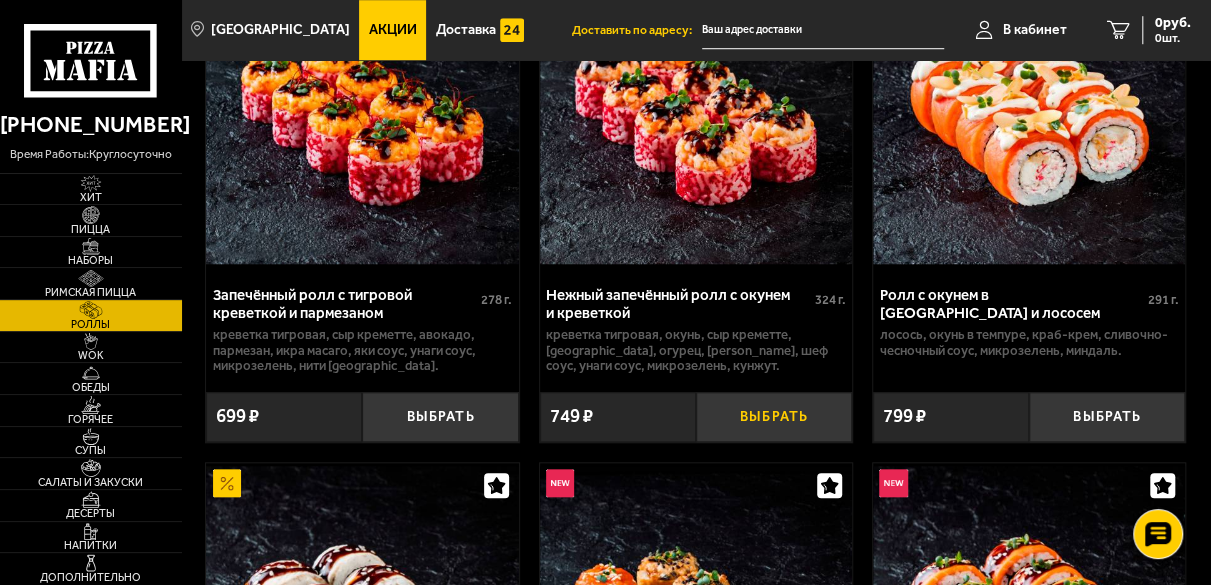 click on "Выбрать" at bounding box center [774, 417] 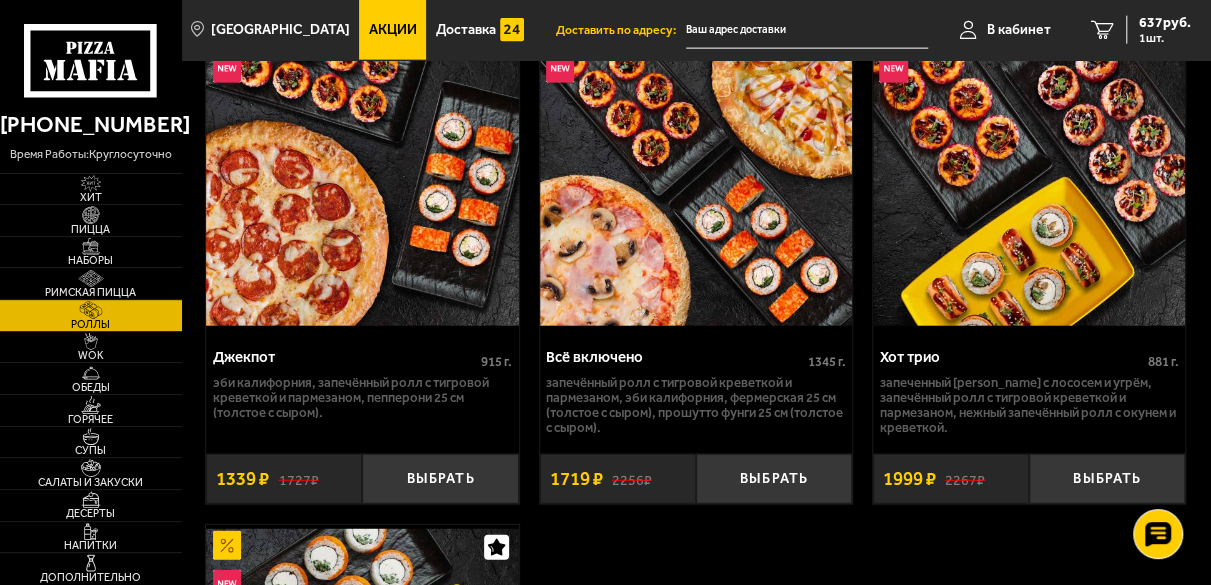scroll, scrollTop: 2519, scrollLeft: 0, axis: vertical 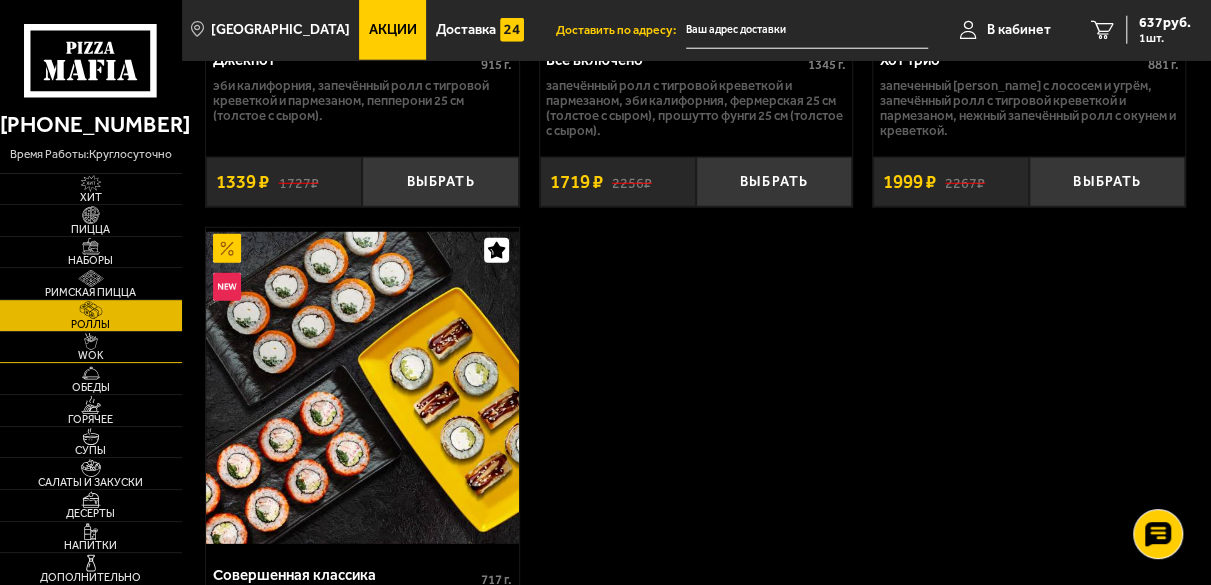 click on "WOK" at bounding box center [91, 355] 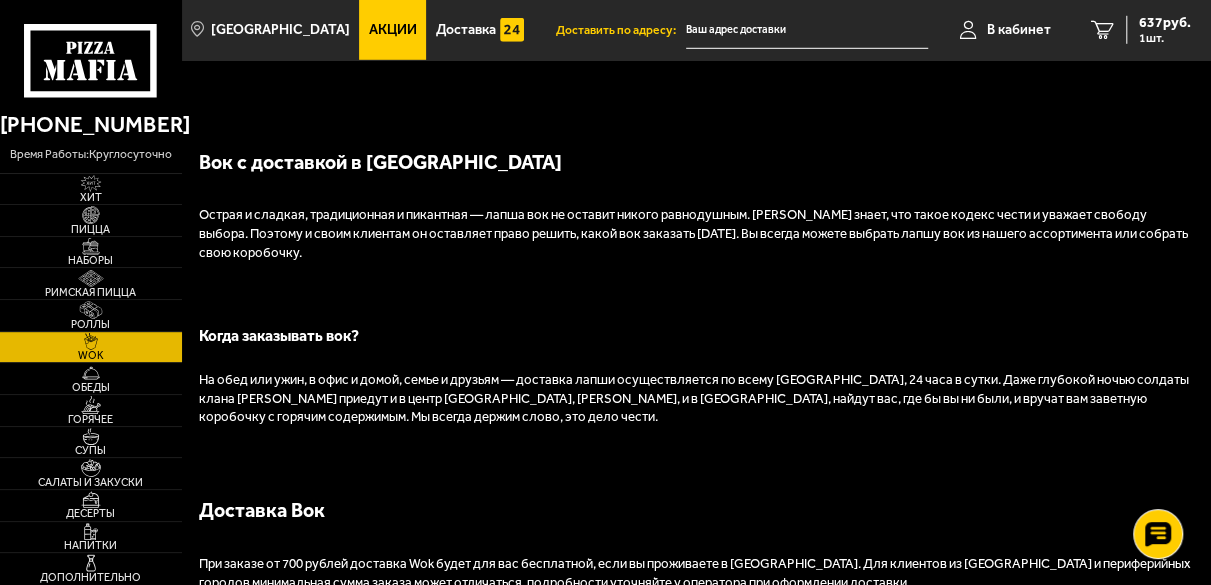 scroll, scrollTop: 2962, scrollLeft: 0, axis: vertical 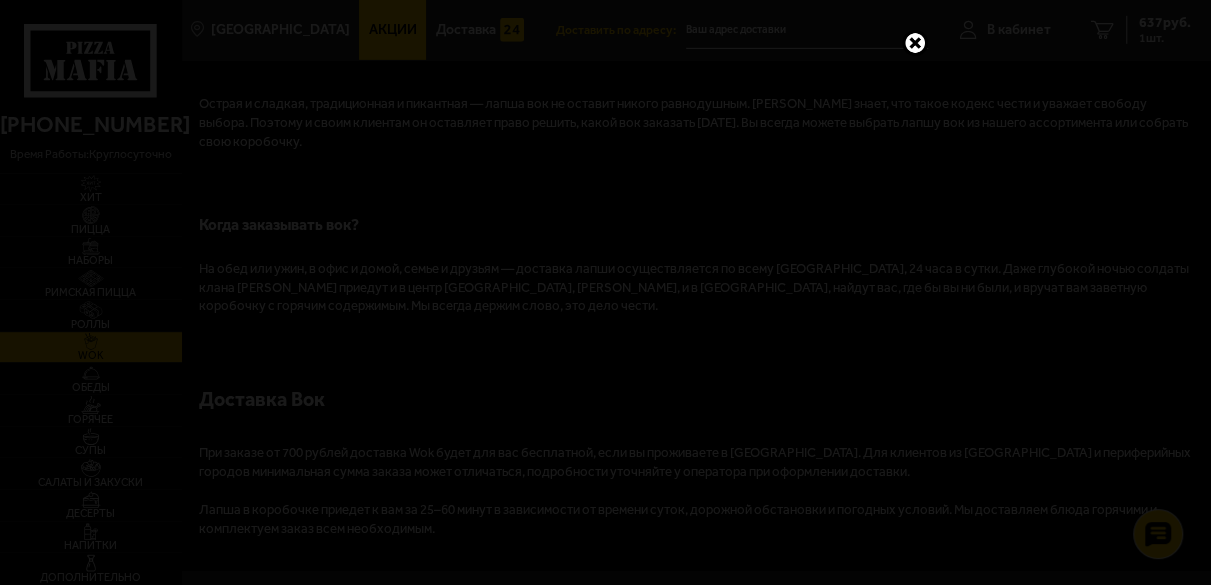 click at bounding box center [915, 43] 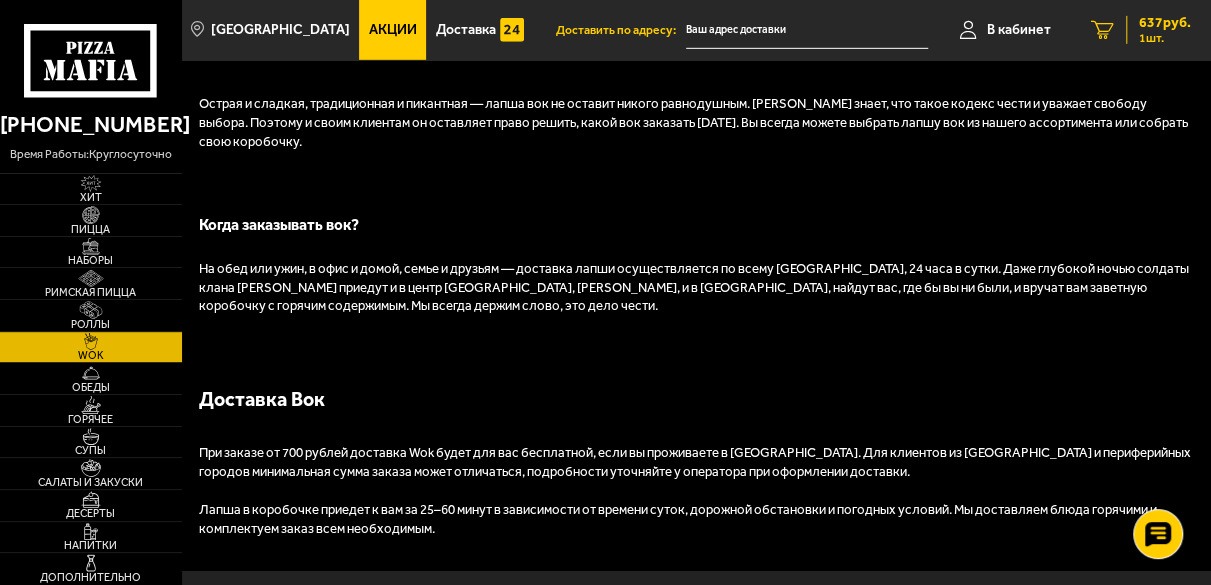 click on "1  шт." at bounding box center (1165, 38) 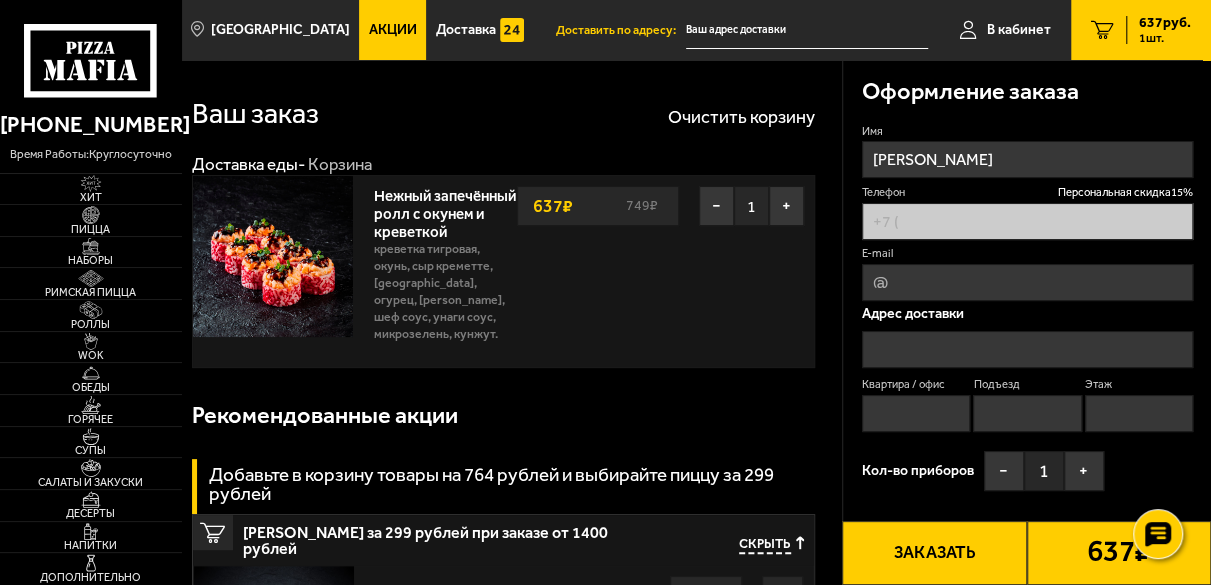 type on "[PHONE_NUMBER]" 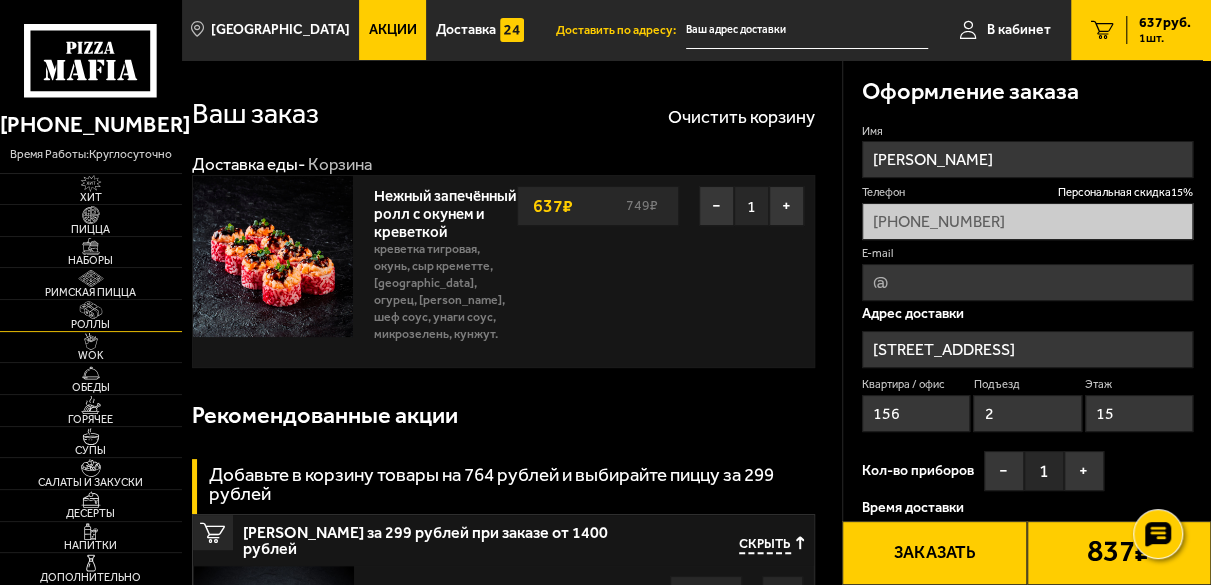 click on "Роллы" at bounding box center (91, 324) 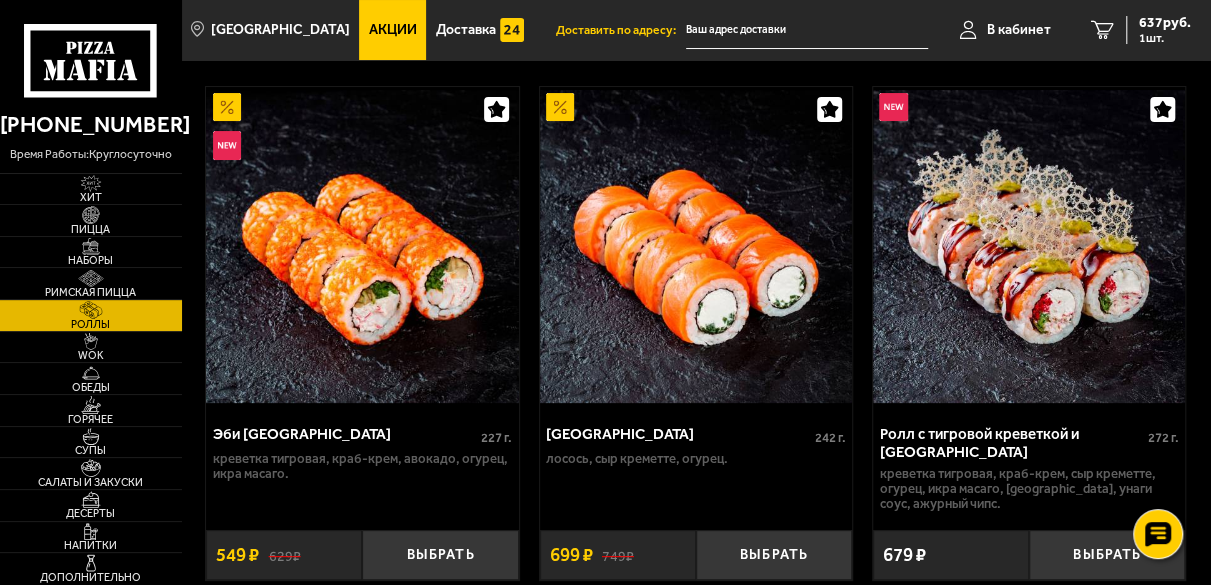 scroll, scrollTop: 148, scrollLeft: 0, axis: vertical 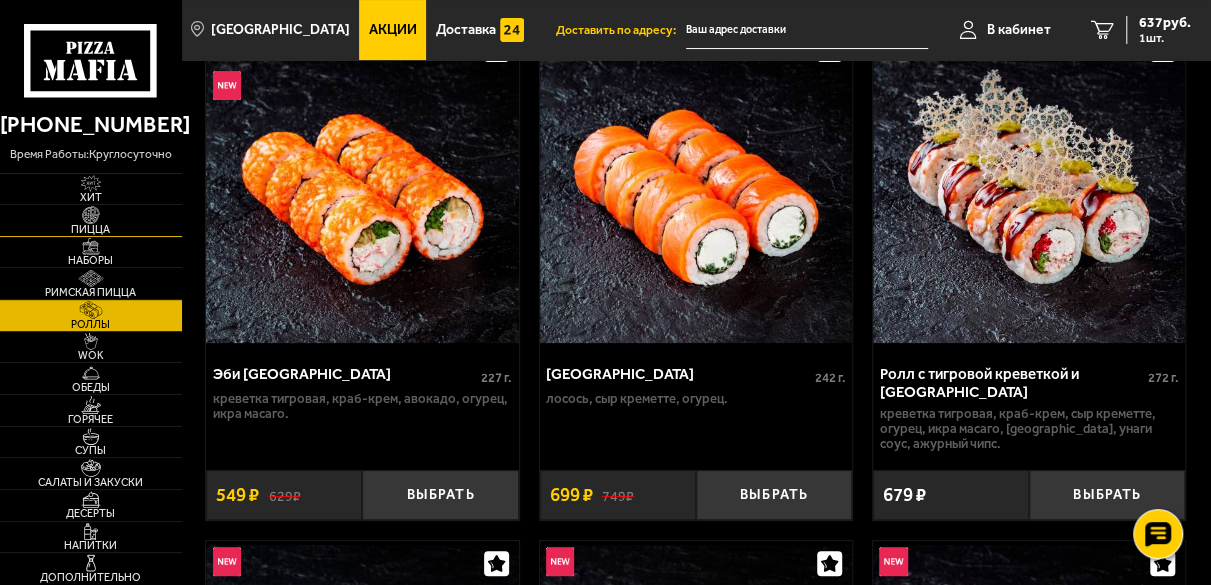 click at bounding box center (91, 214) 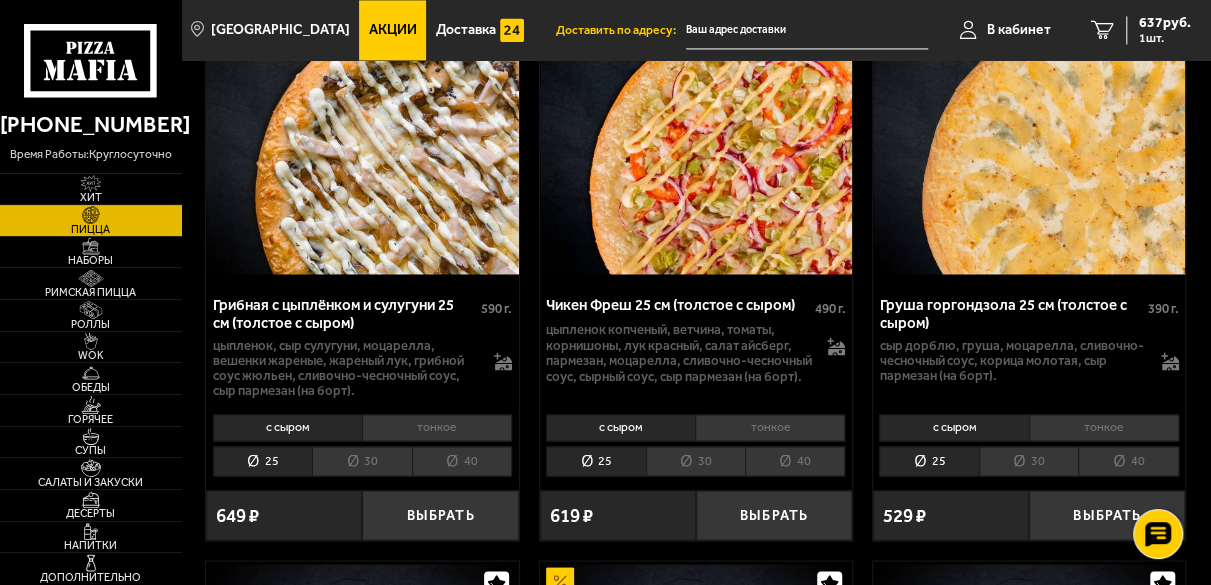 scroll, scrollTop: 1926, scrollLeft: 0, axis: vertical 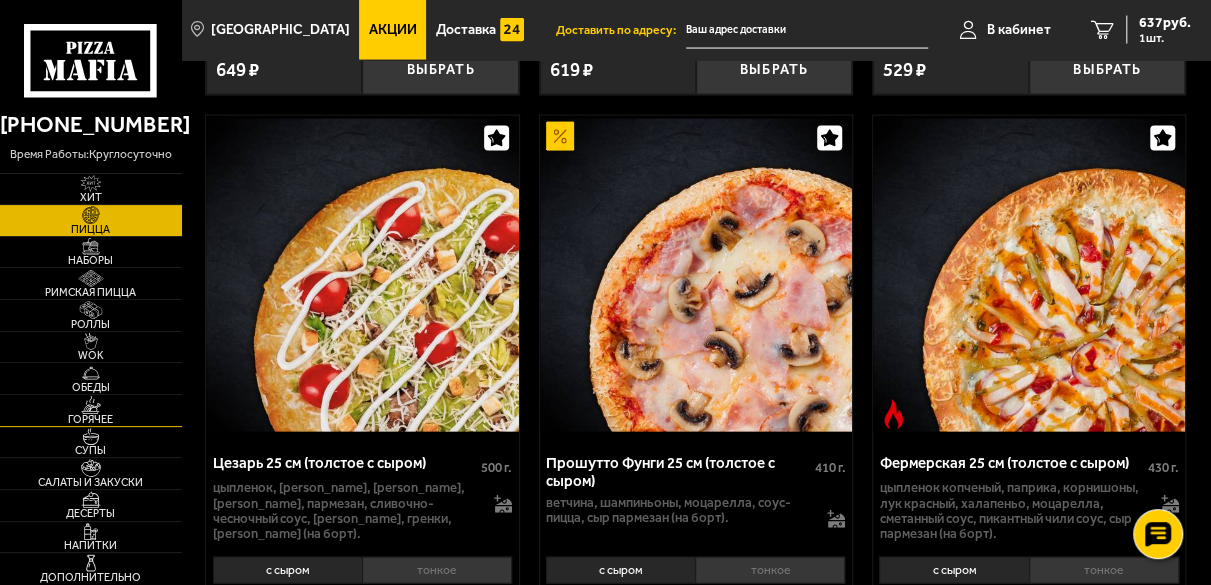 click at bounding box center [91, 404] 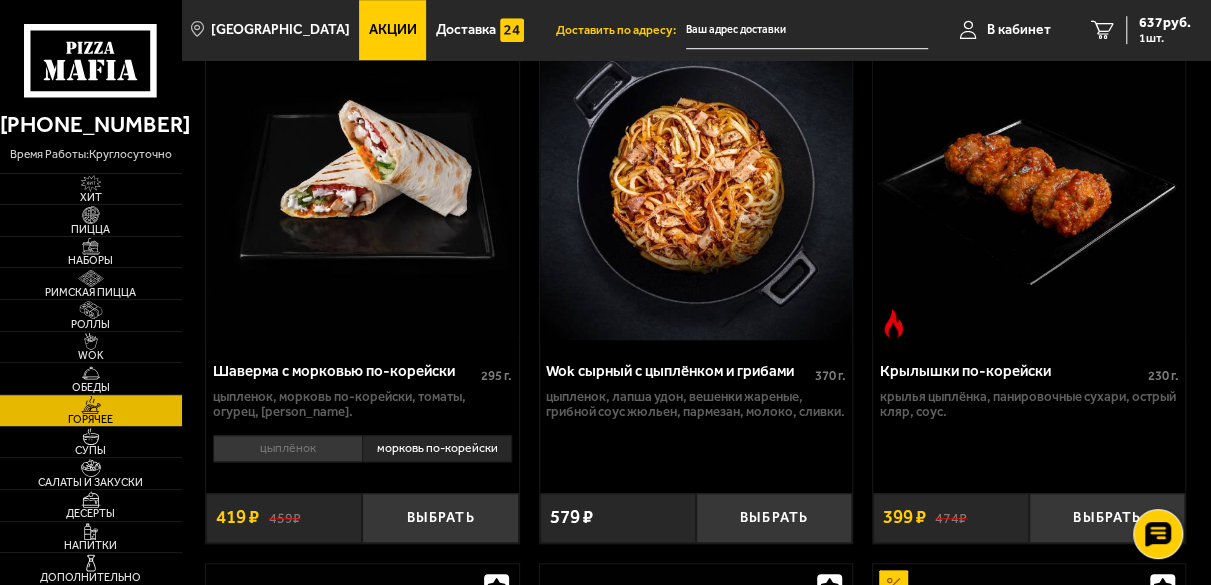 scroll, scrollTop: 740, scrollLeft: 0, axis: vertical 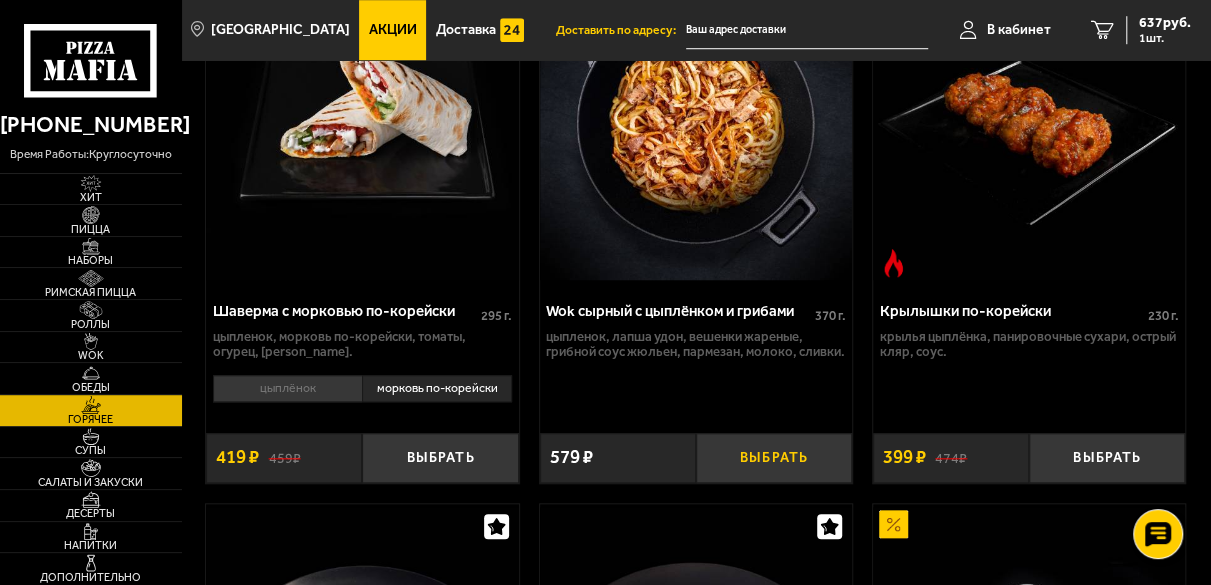 click on "Выбрать" at bounding box center (774, 458) 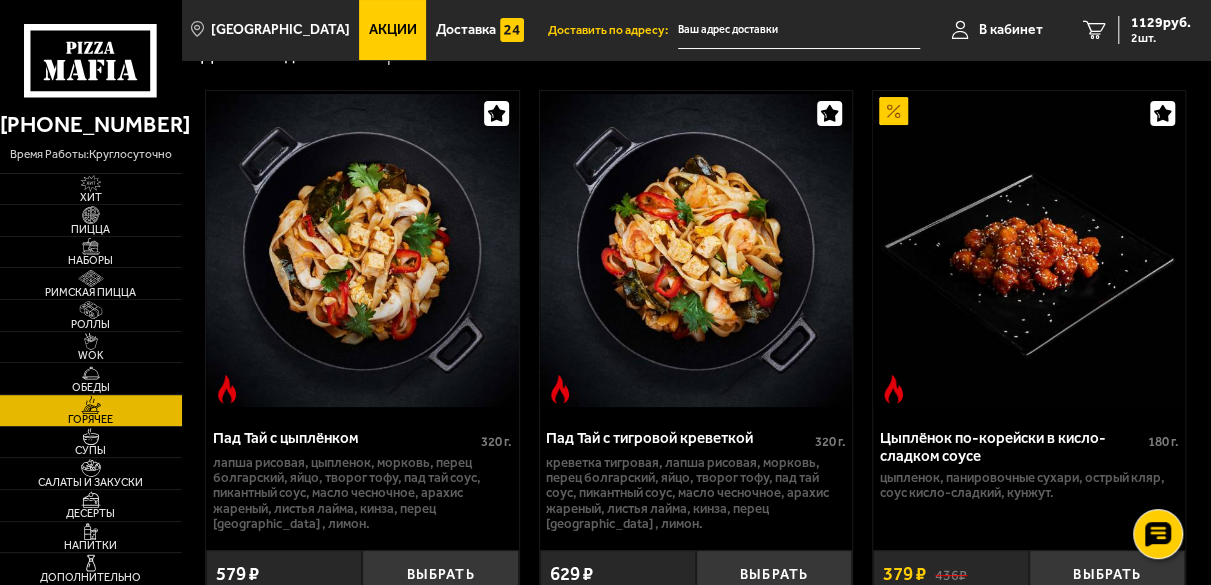 scroll, scrollTop: 148, scrollLeft: 0, axis: vertical 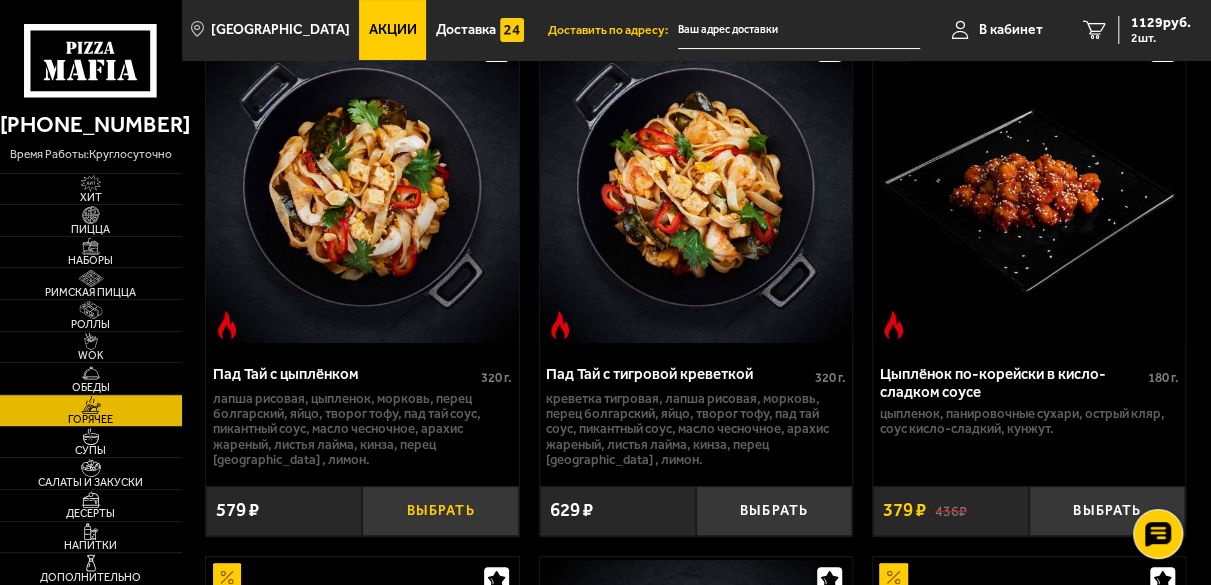 click on "Выбрать" at bounding box center (440, 511) 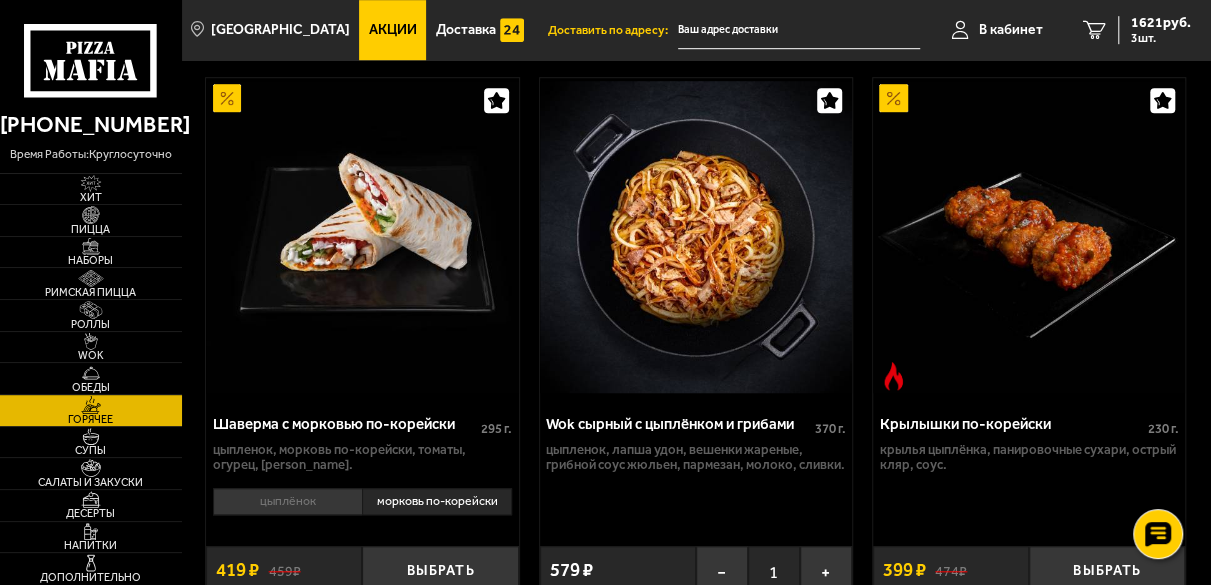 scroll, scrollTop: 592, scrollLeft: 0, axis: vertical 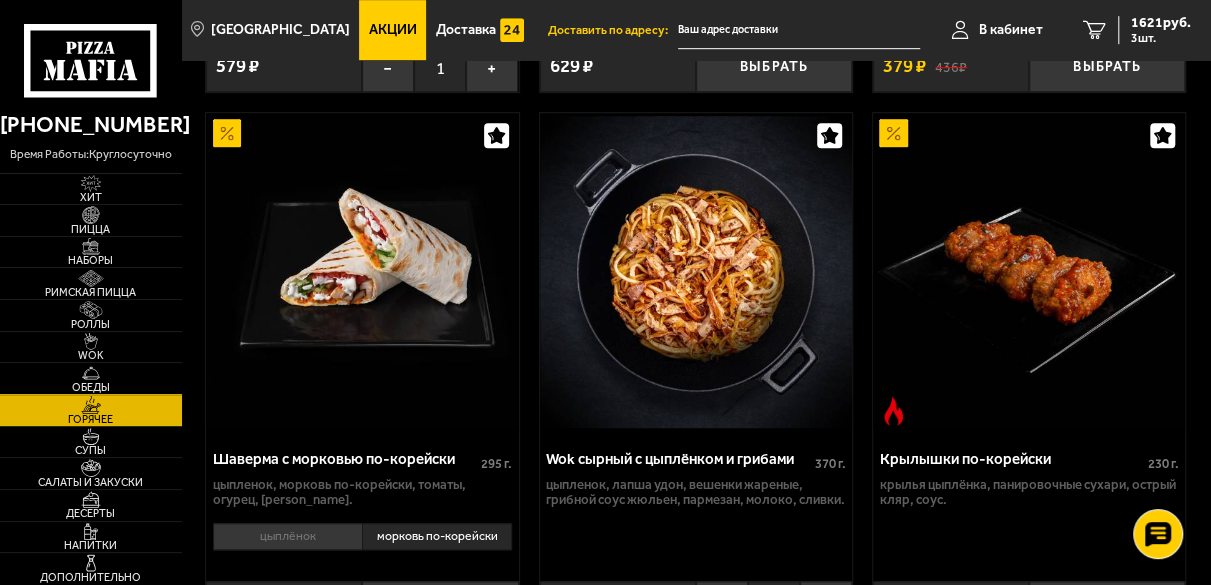 click at bounding box center (91, 372) 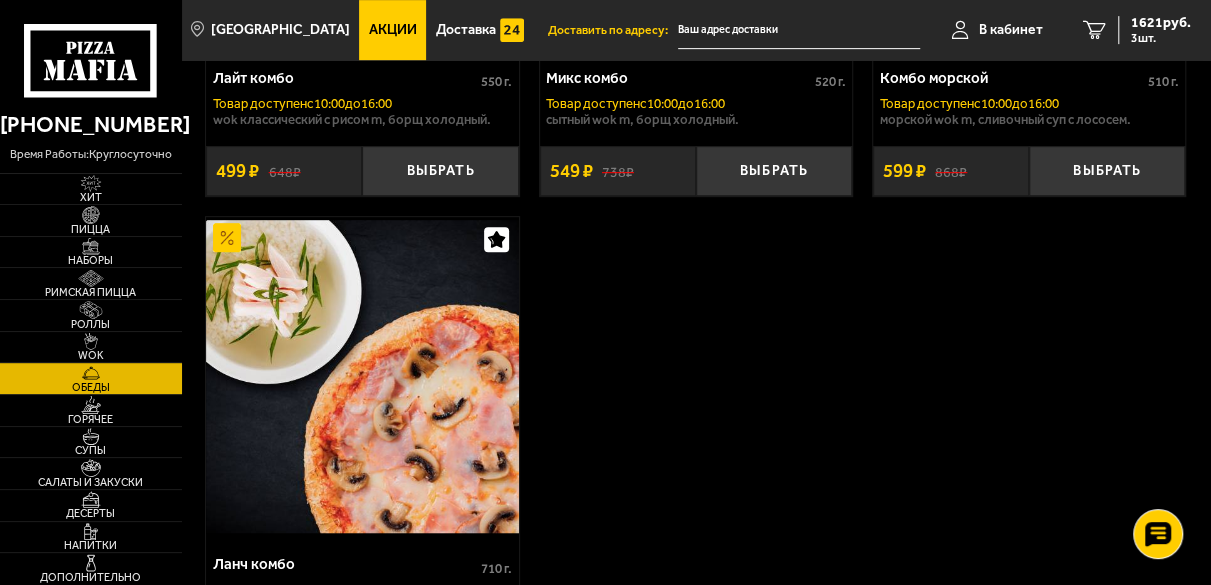scroll, scrollTop: 592, scrollLeft: 0, axis: vertical 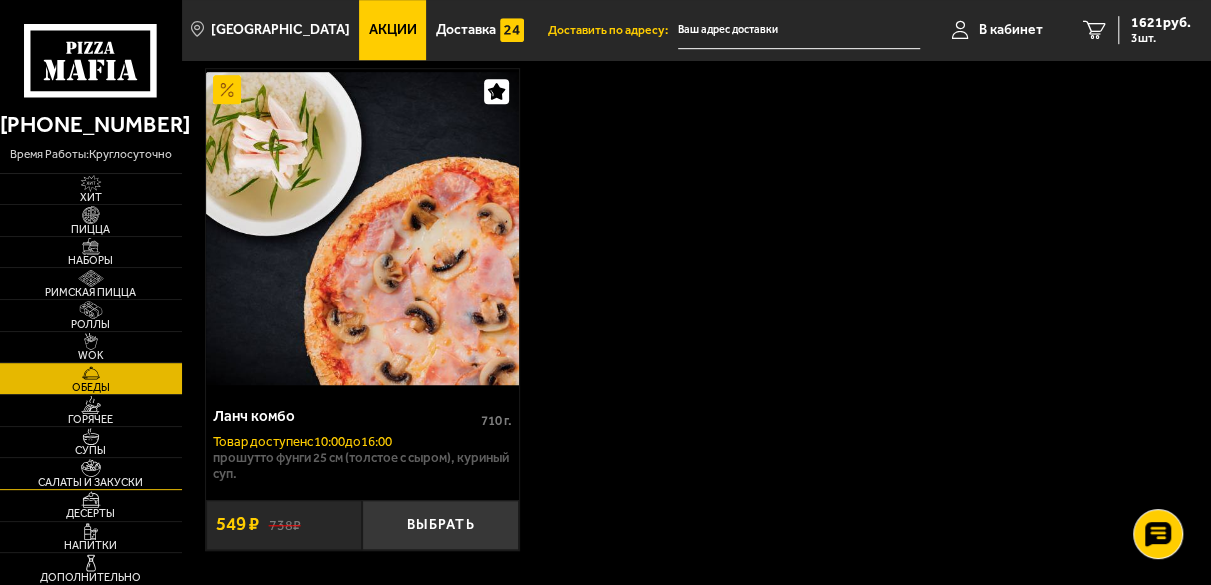 click on "Салаты и закуски" at bounding box center [91, 482] 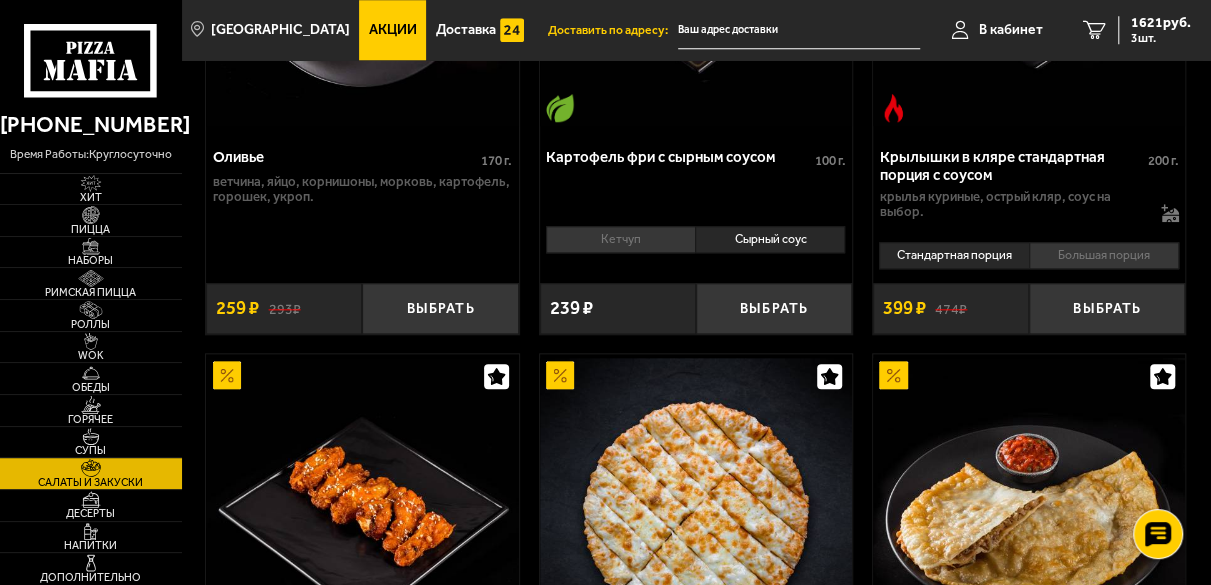 scroll, scrollTop: 1184, scrollLeft: 0, axis: vertical 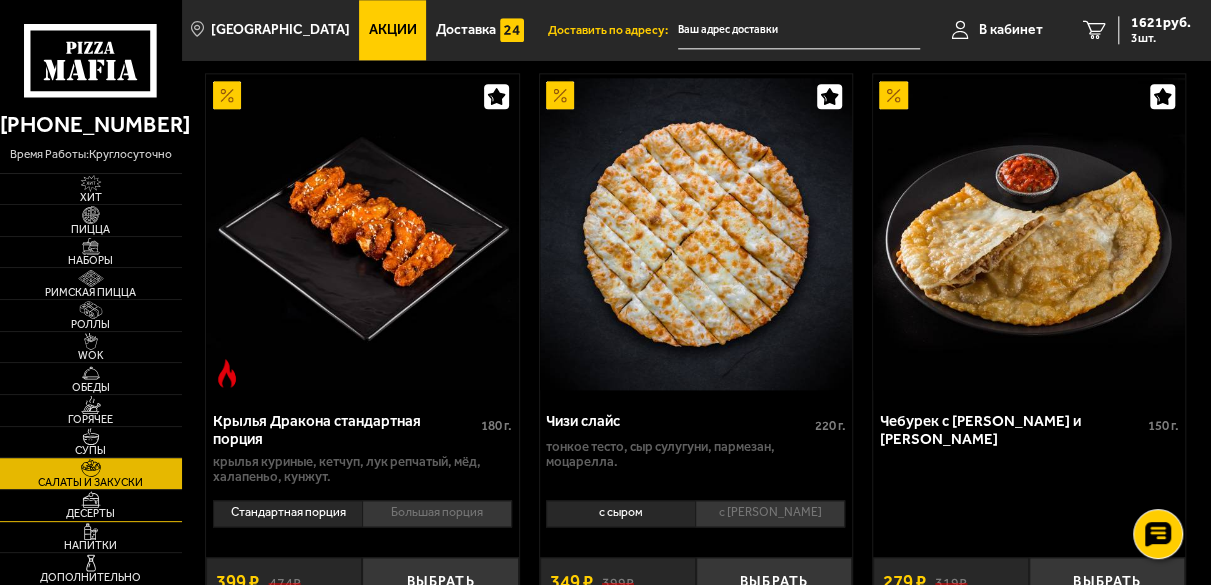 click at bounding box center (91, 499) 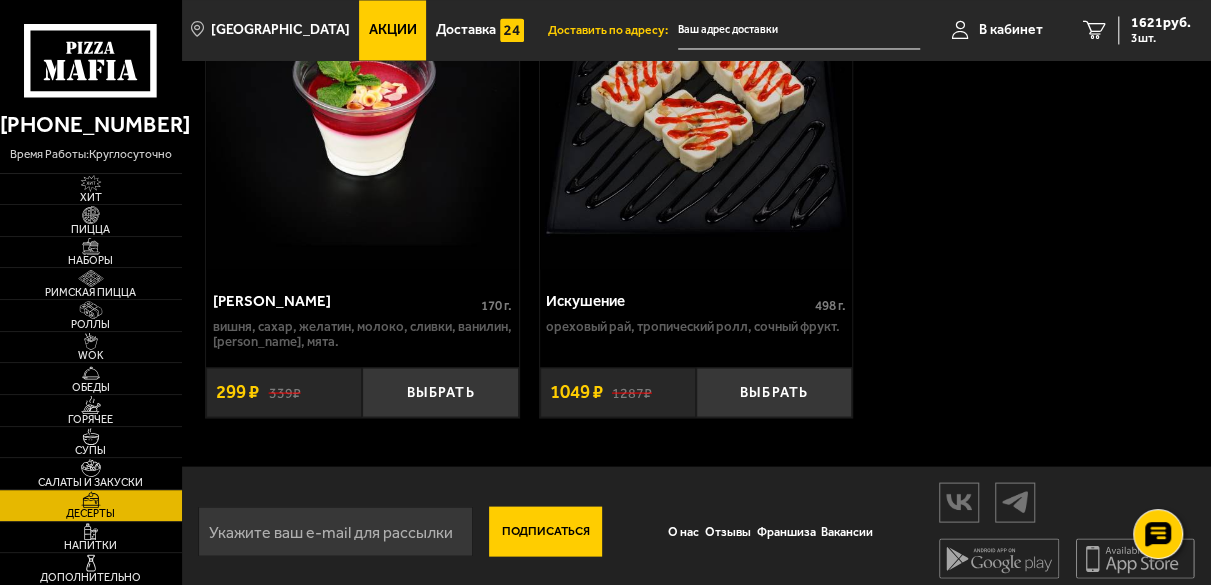 scroll, scrollTop: 1723, scrollLeft: 0, axis: vertical 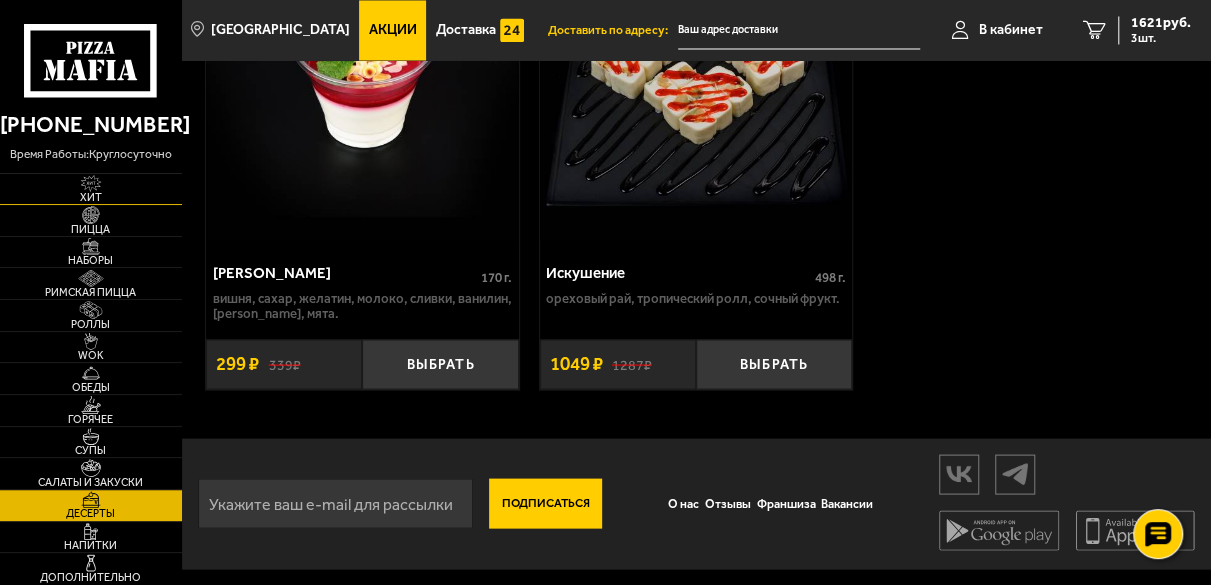 click on "Хит" at bounding box center [91, 197] 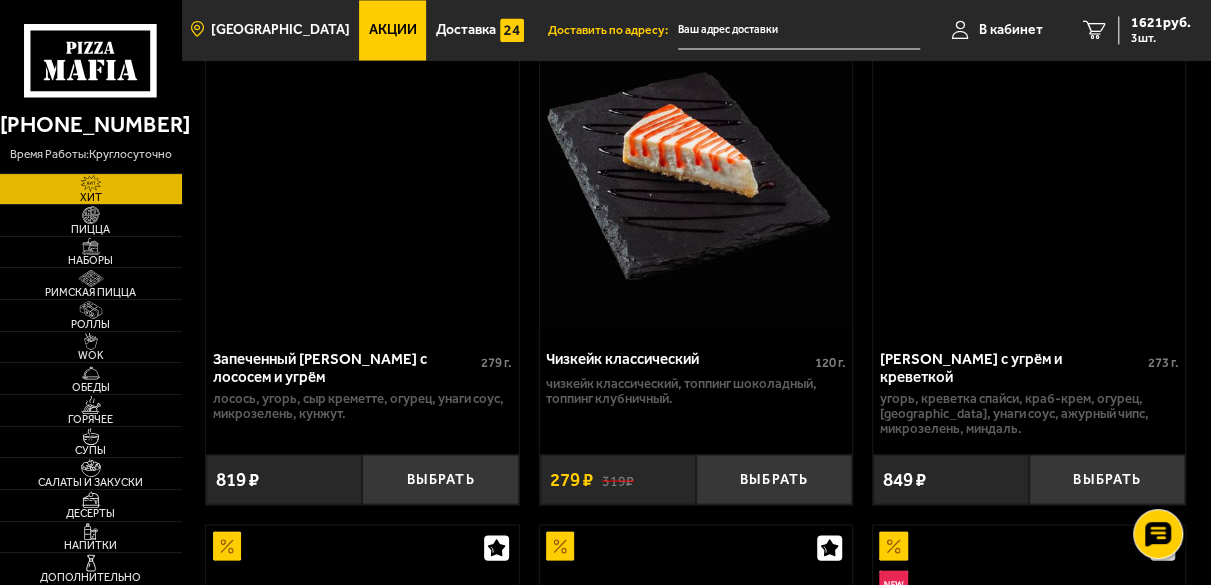 scroll, scrollTop: 0, scrollLeft: 0, axis: both 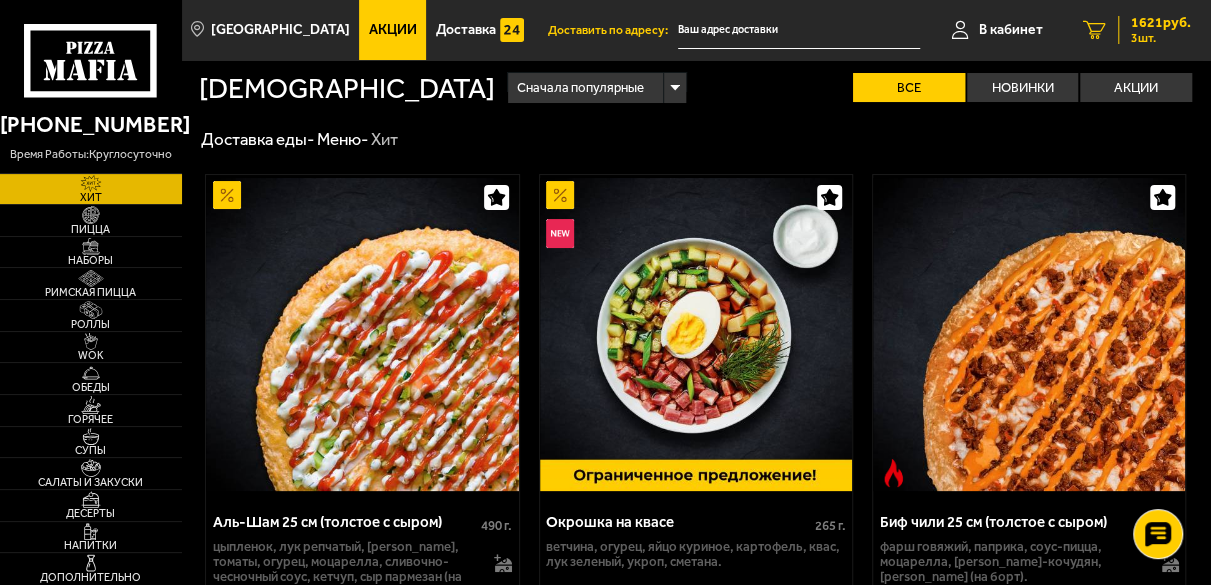 click on "1621  руб." at bounding box center [1161, 23] 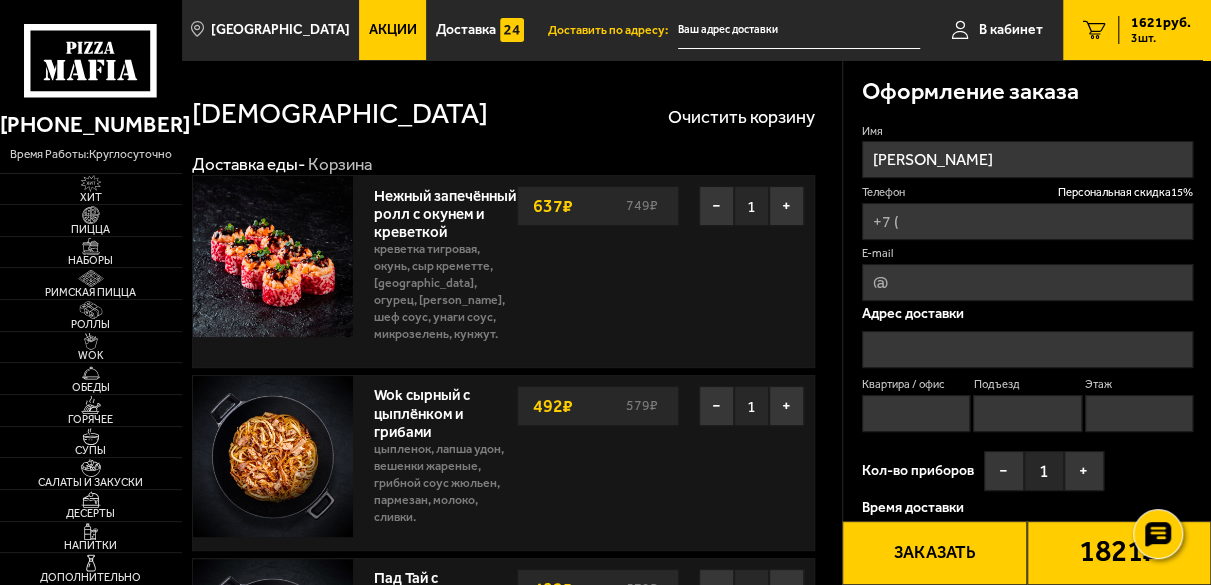 type on "[PHONE_NUMBER]" 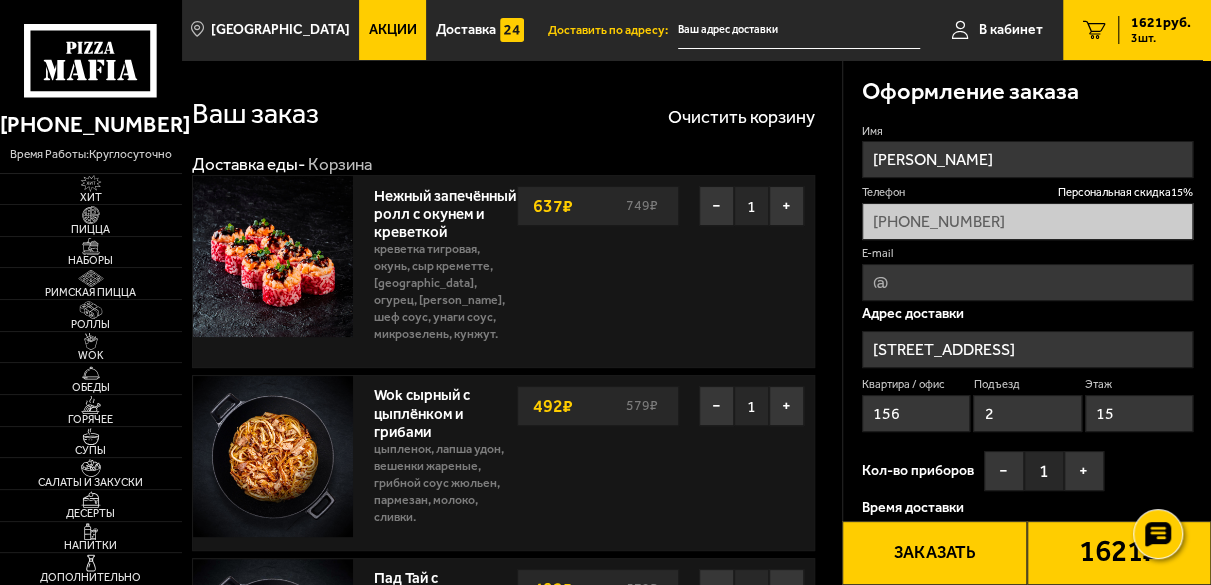 scroll, scrollTop: 148, scrollLeft: 0, axis: vertical 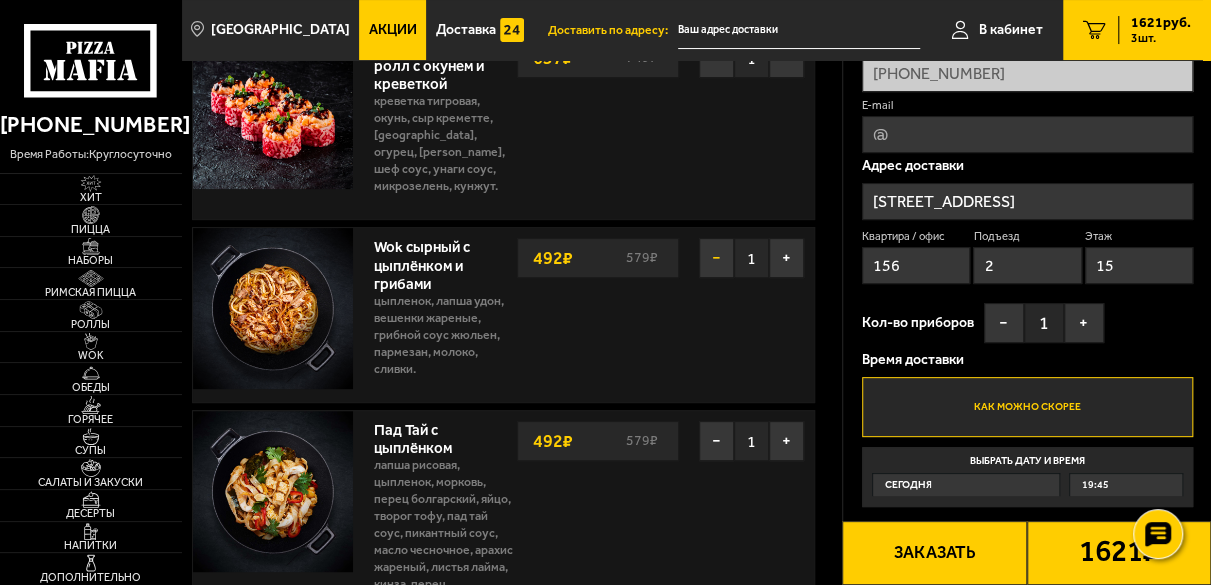 click on "−" at bounding box center (716, 258) 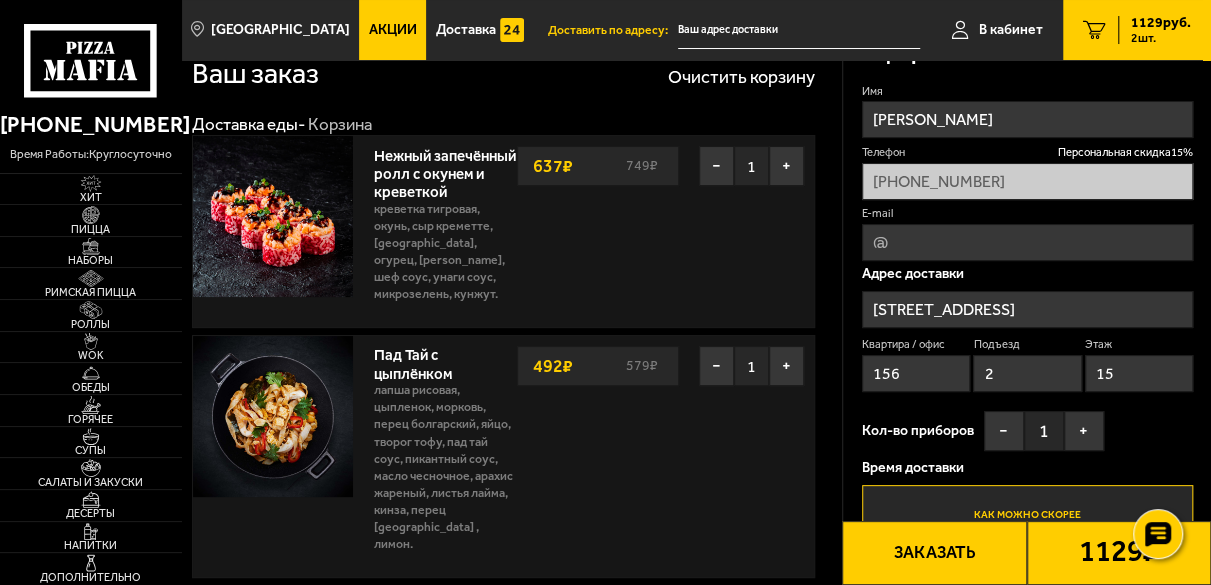 scroll, scrollTop: 0, scrollLeft: 0, axis: both 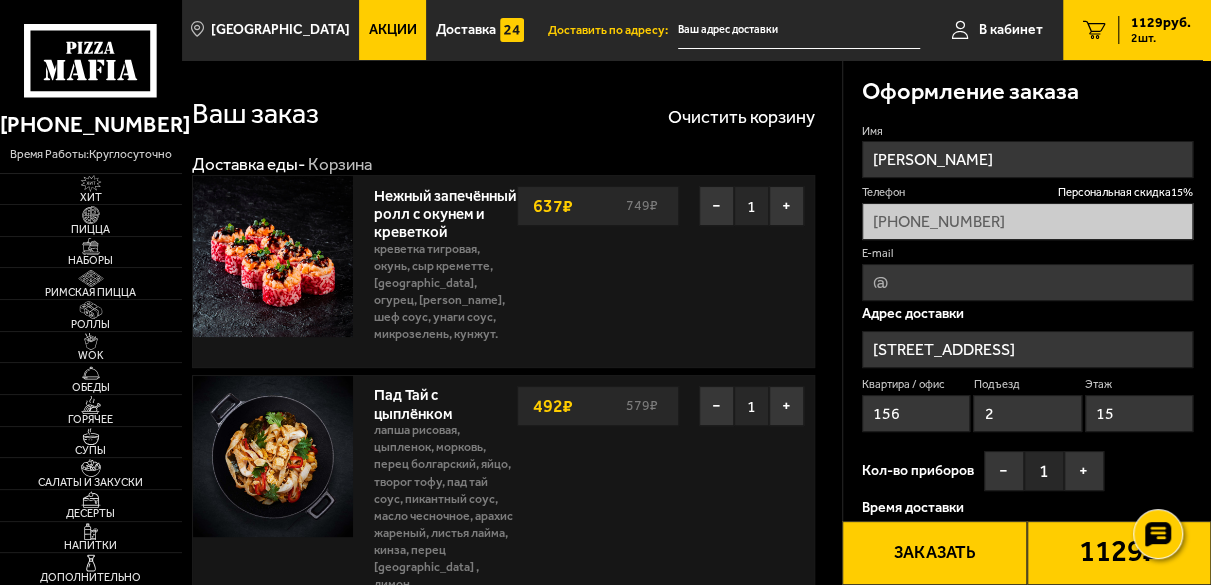 click on "E-mail" at bounding box center (1027, 282) 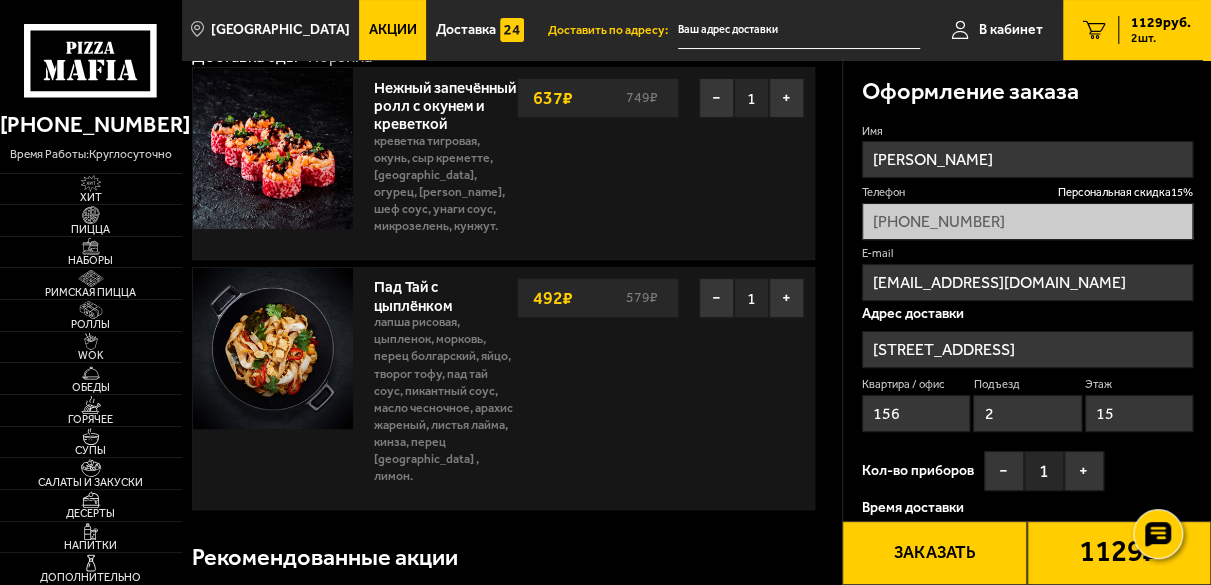 scroll, scrollTop: 0, scrollLeft: 0, axis: both 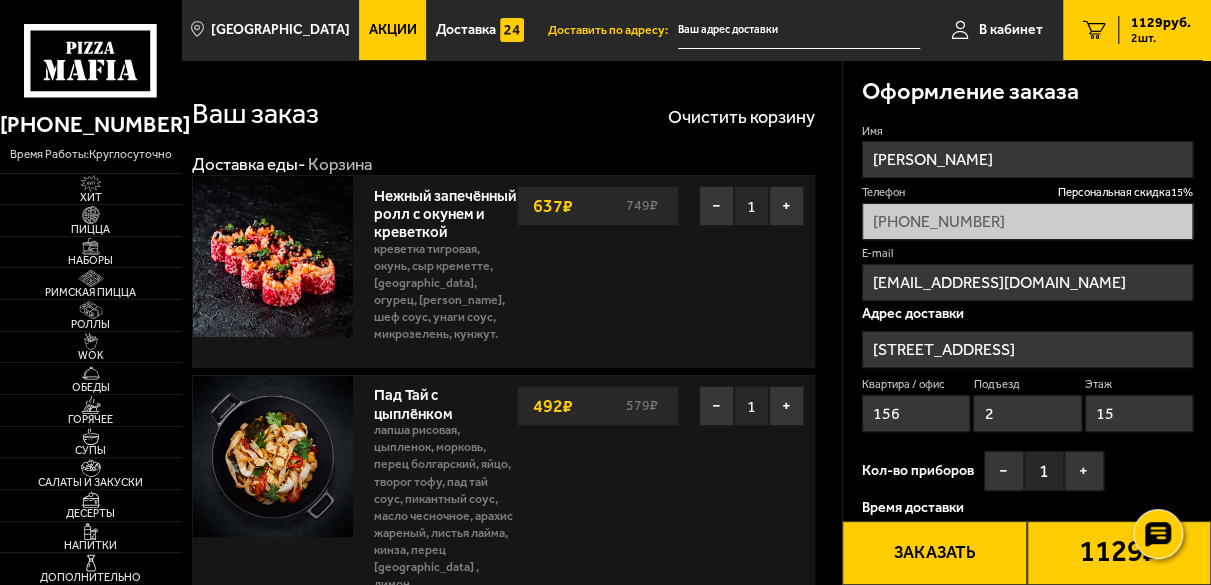 click on "Заказать" at bounding box center [934, 553] 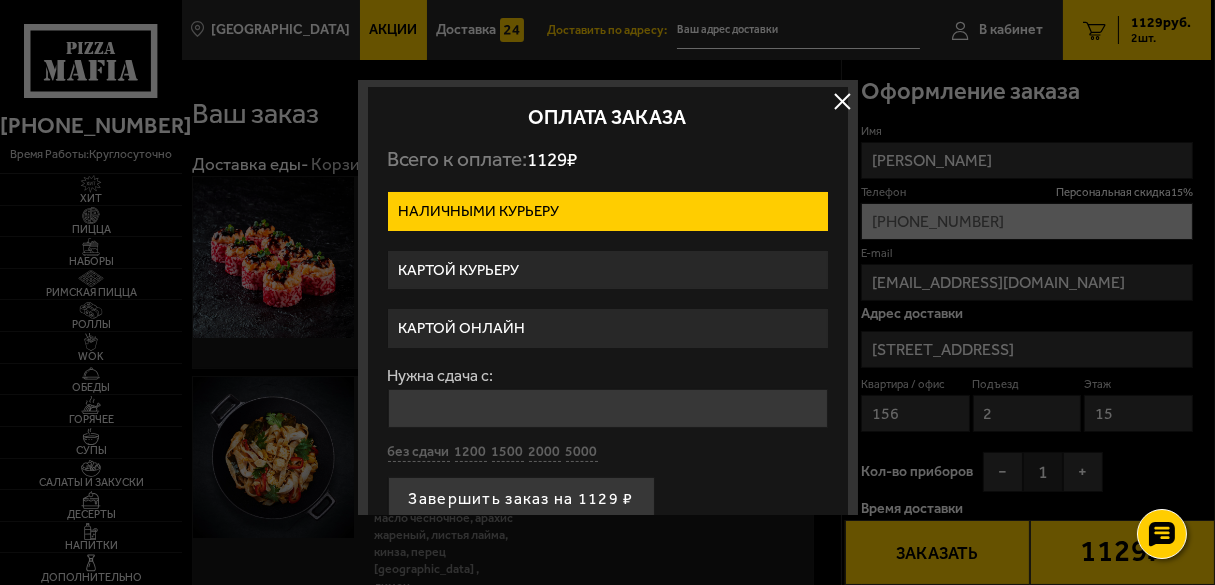 click on "Картой онлайн" at bounding box center (608, 328) 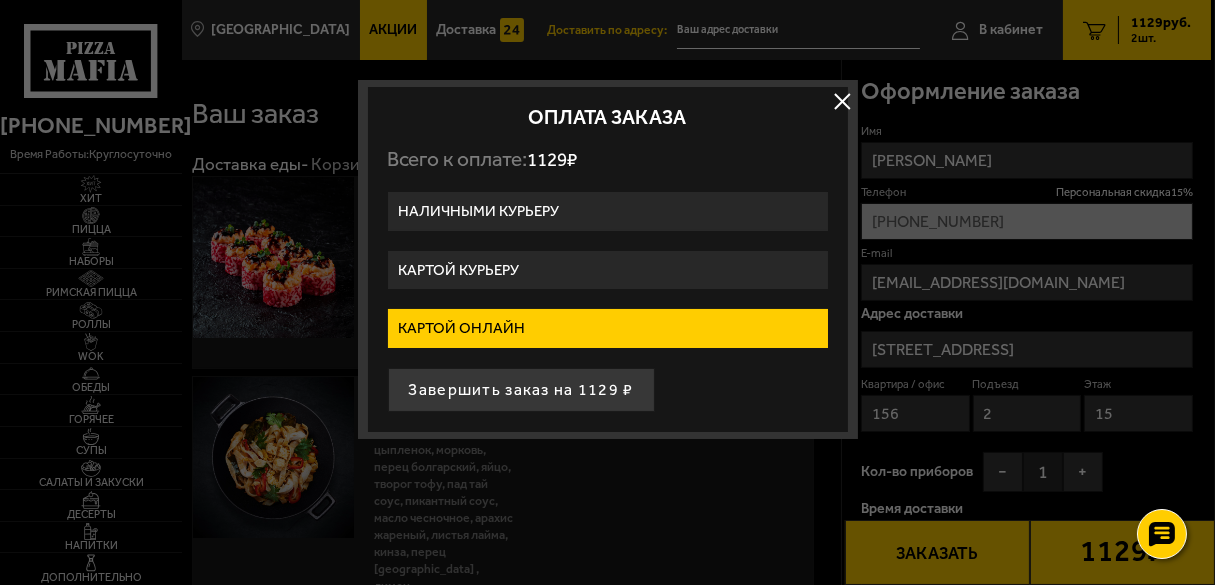 click at bounding box center (843, 101) 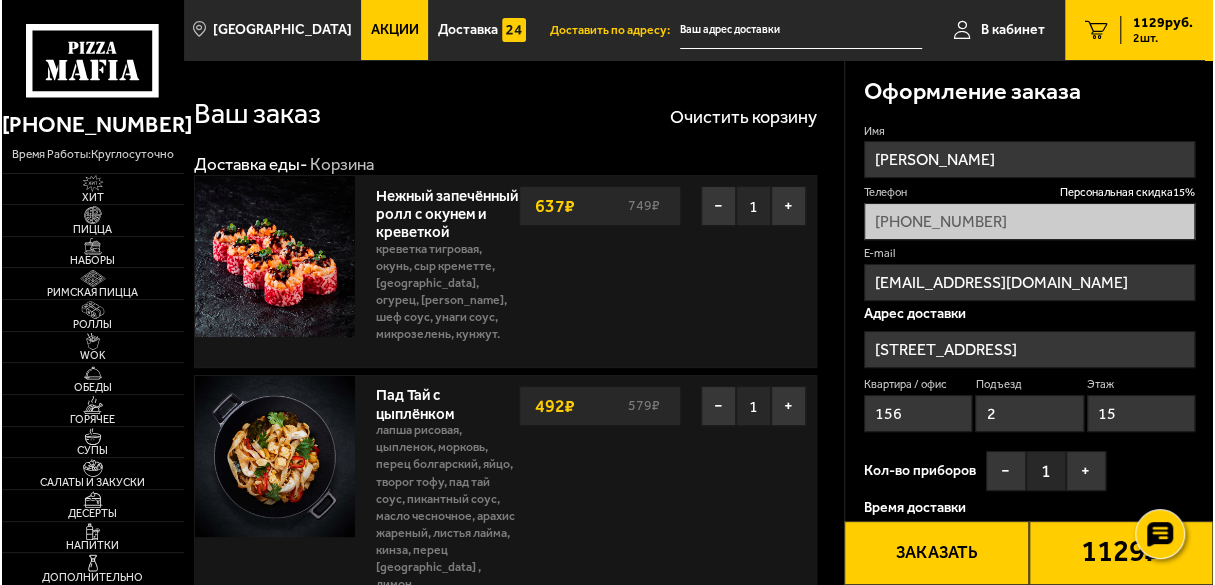 scroll, scrollTop: 148, scrollLeft: 0, axis: vertical 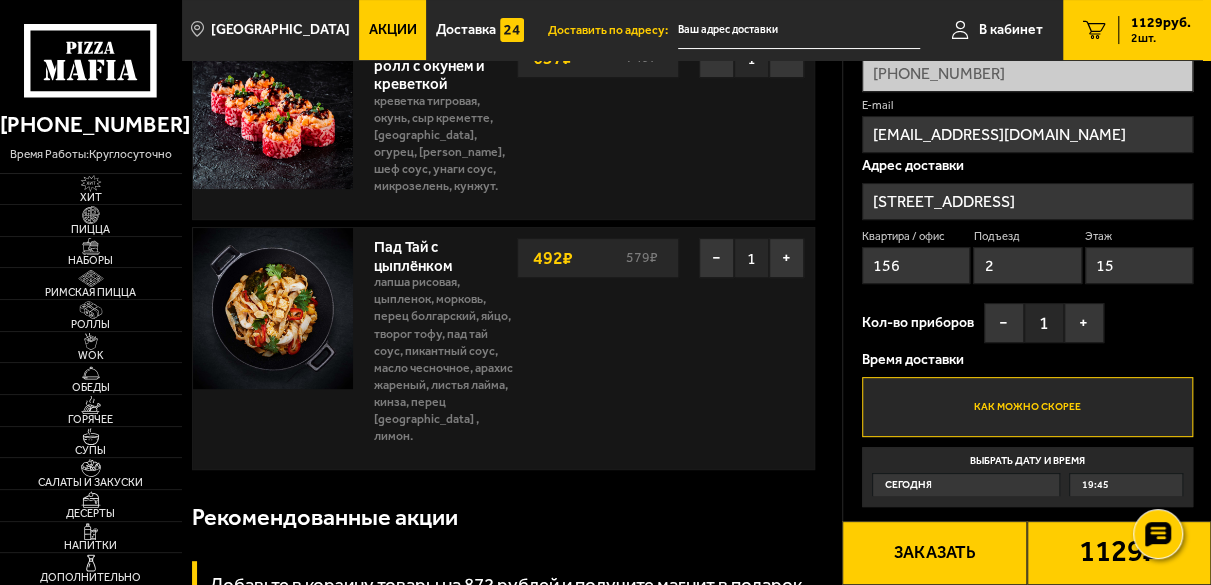 click on "Заказать" at bounding box center (934, 553) 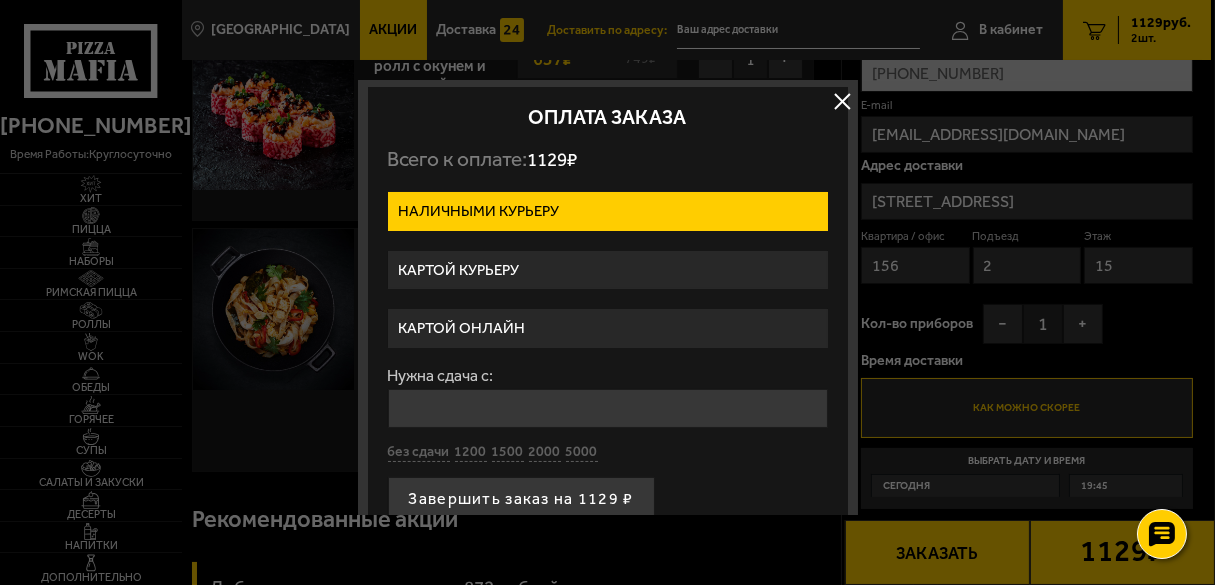 click on "Картой онлайн" at bounding box center [608, 328] 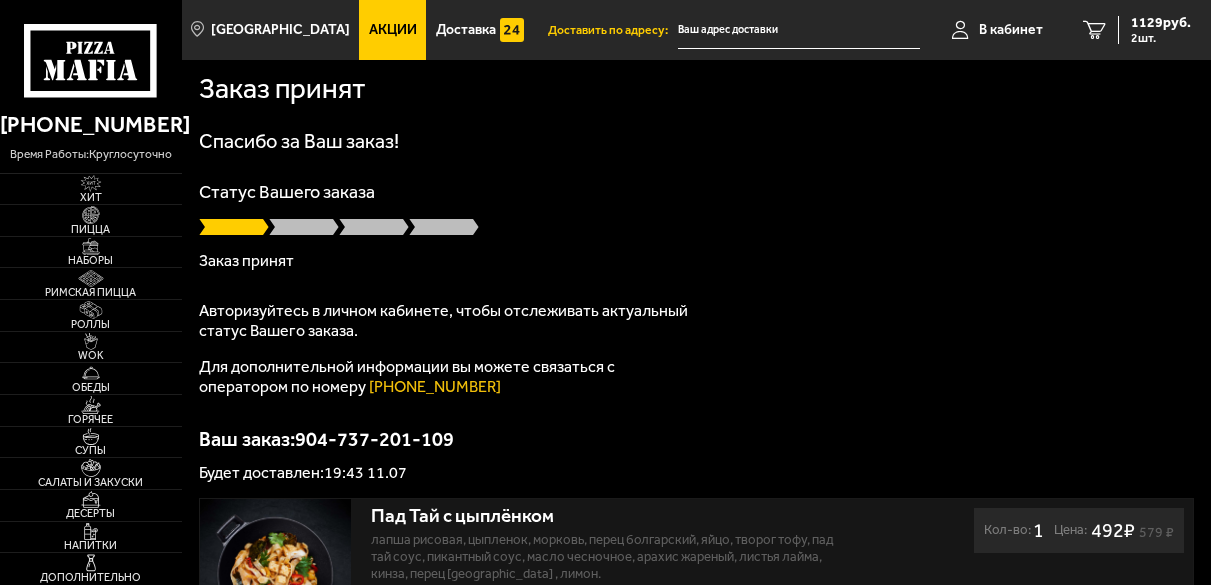 scroll, scrollTop: 0, scrollLeft: 0, axis: both 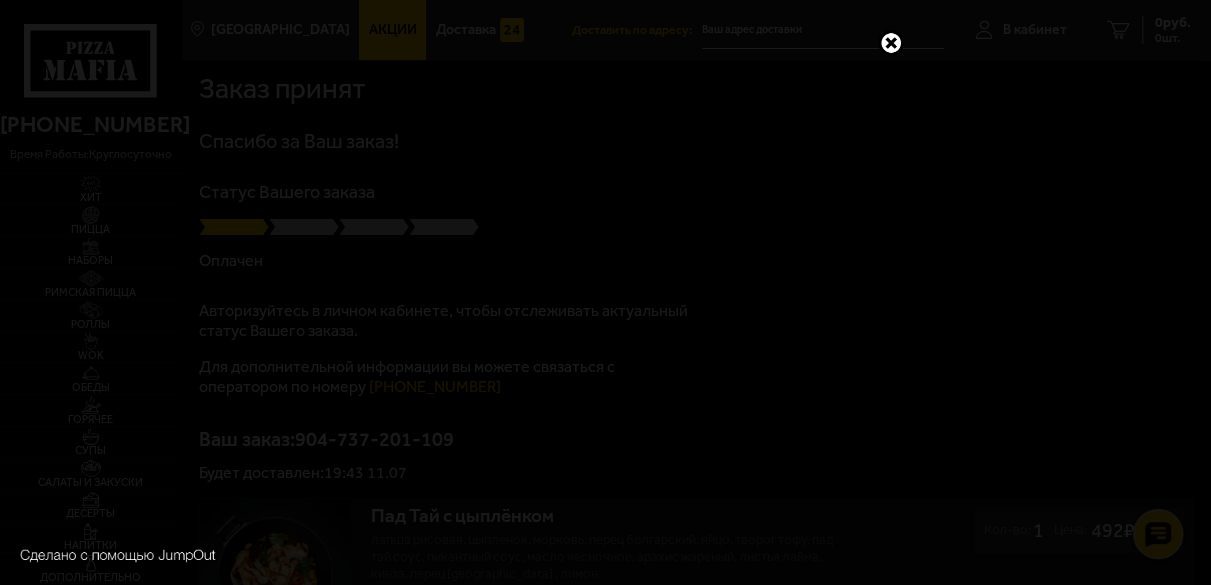click at bounding box center (891, 43) 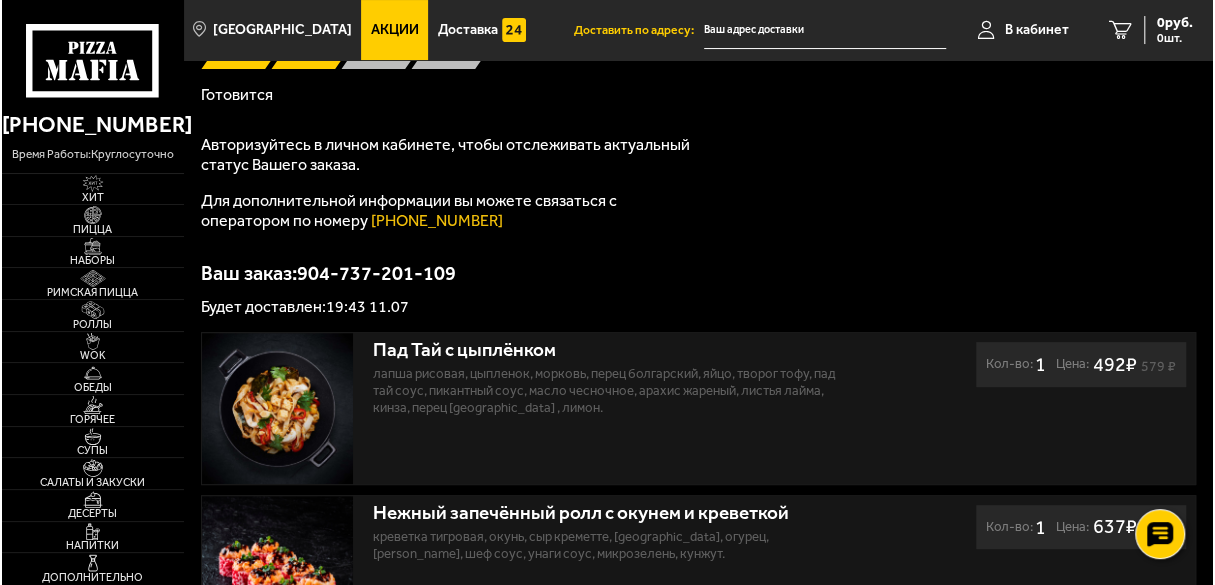 scroll, scrollTop: 0, scrollLeft: 0, axis: both 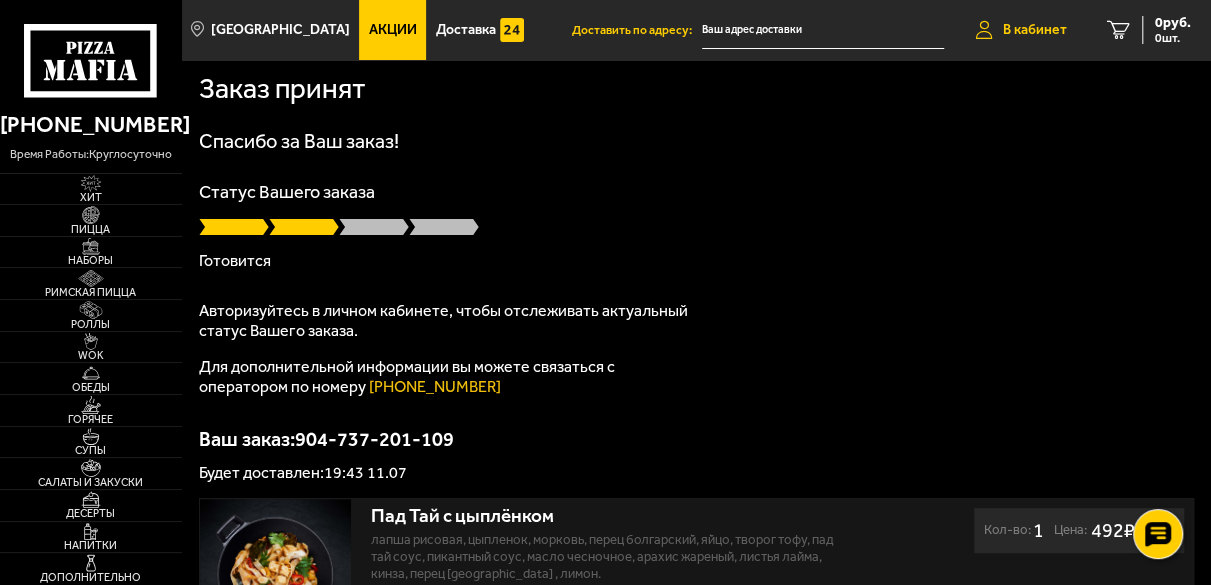 click on "В кабинет" at bounding box center (1035, 30) 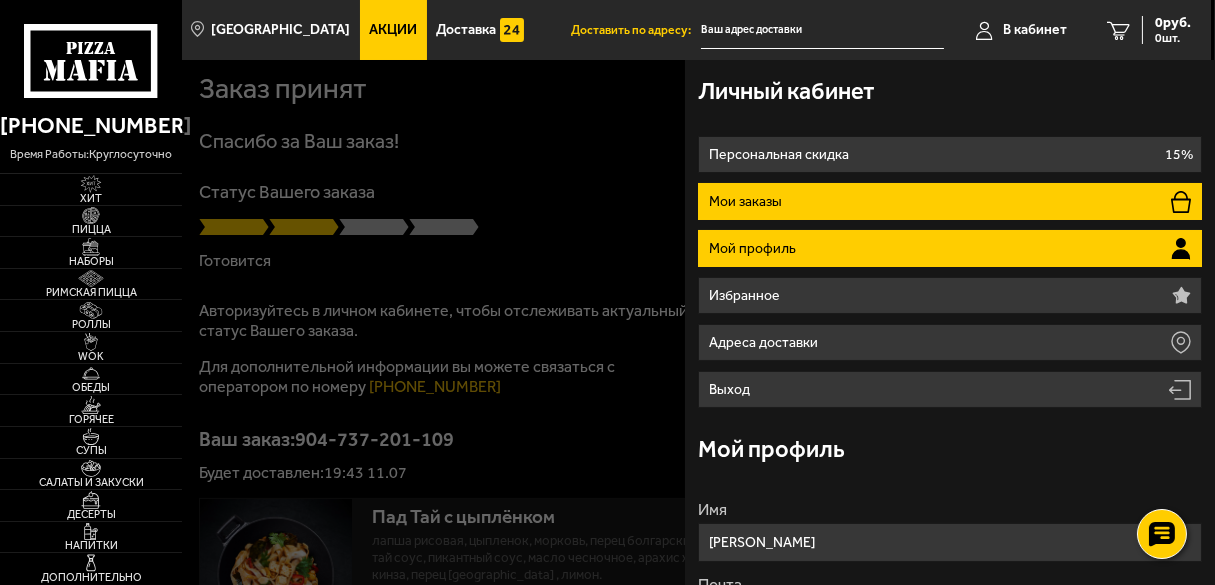 click on "Мои заказы" at bounding box center (950, 201) 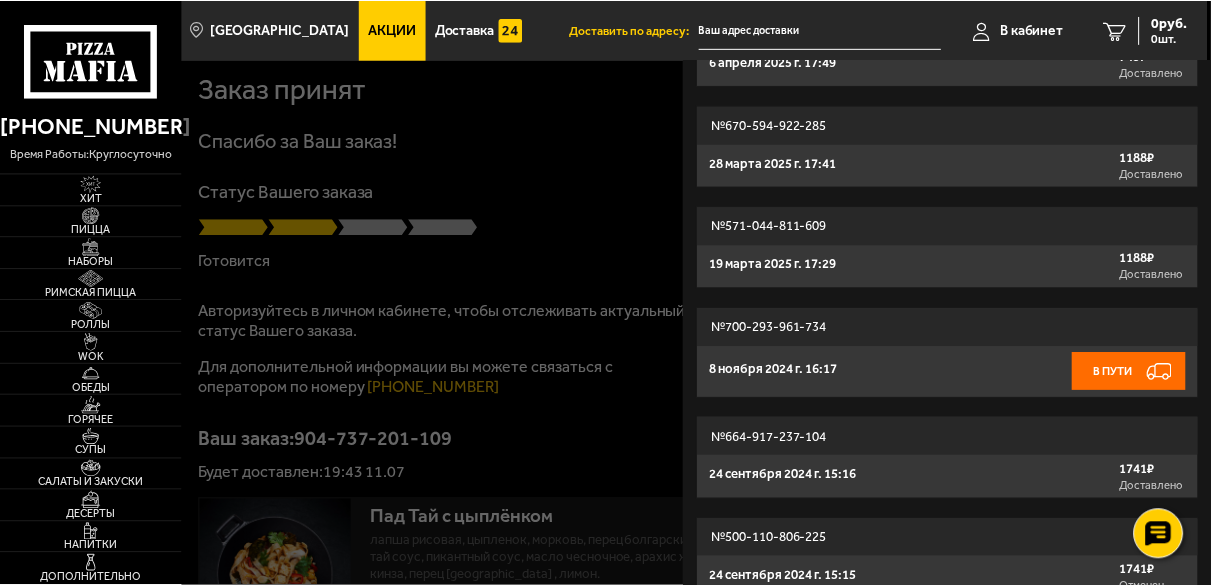 scroll, scrollTop: 740, scrollLeft: 0, axis: vertical 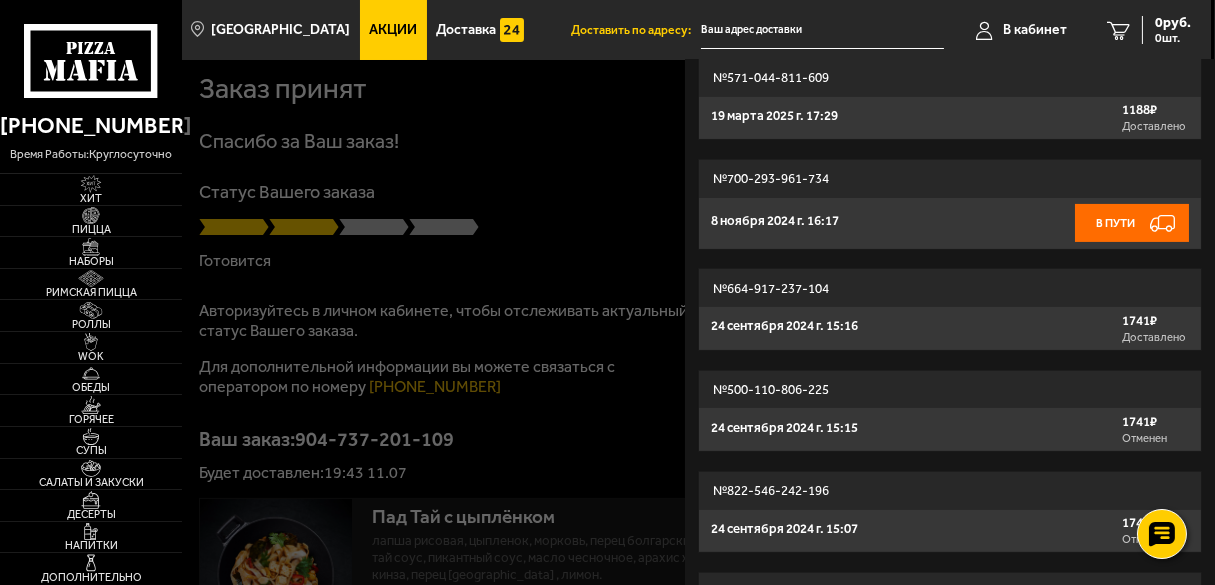 click at bounding box center (789, 352) 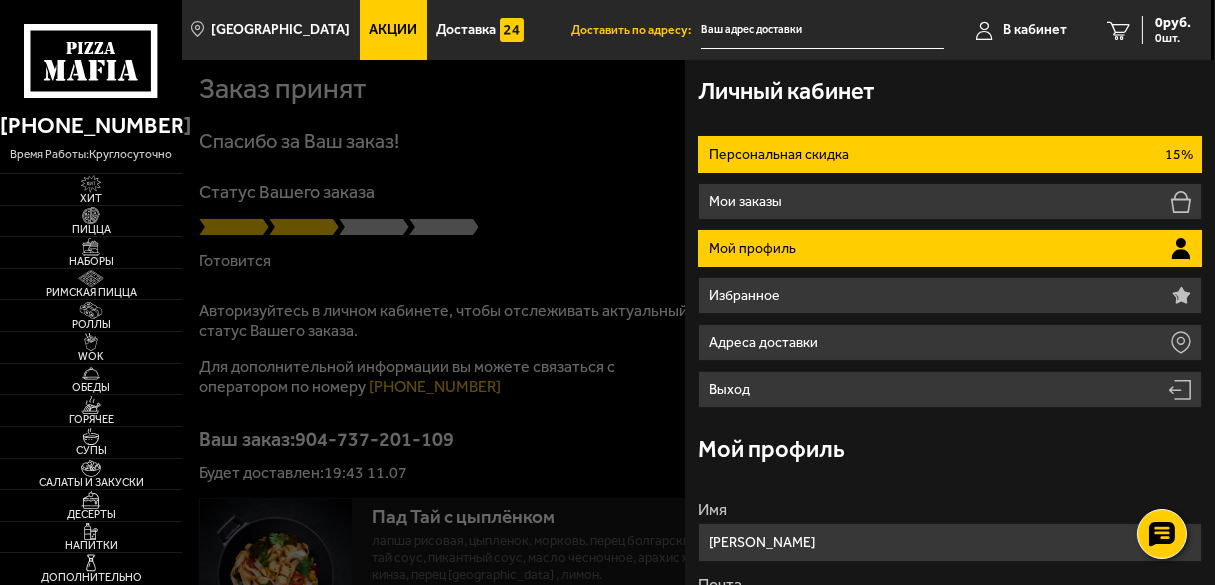 click on "Персональная скидка 15%" at bounding box center [950, 154] 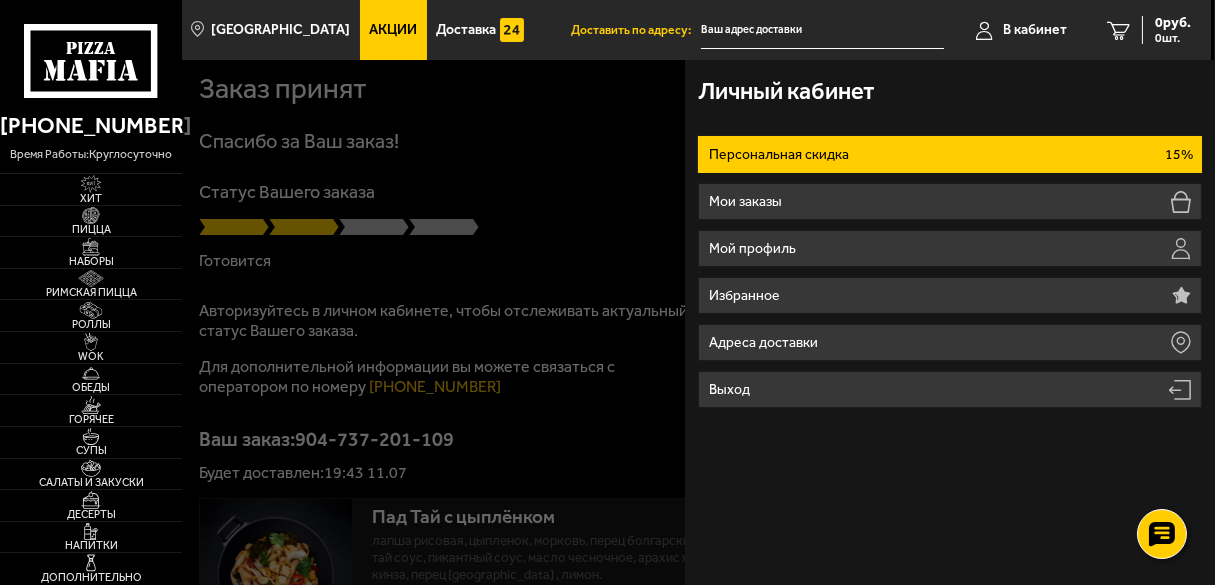 click at bounding box center [789, 352] 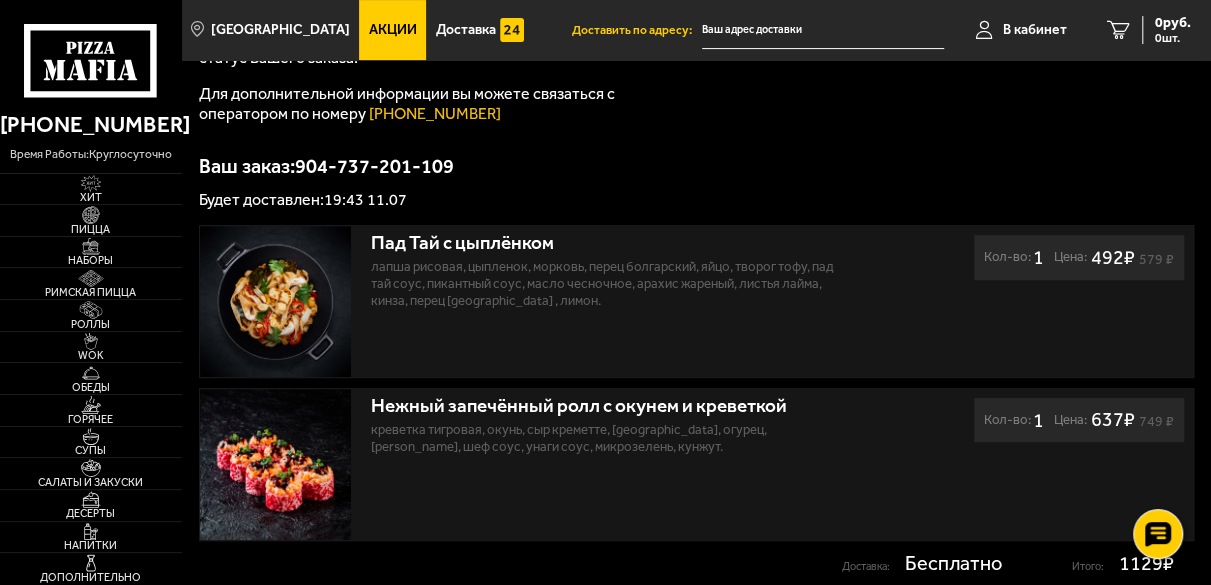 scroll, scrollTop: 0, scrollLeft: 0, axis: both 